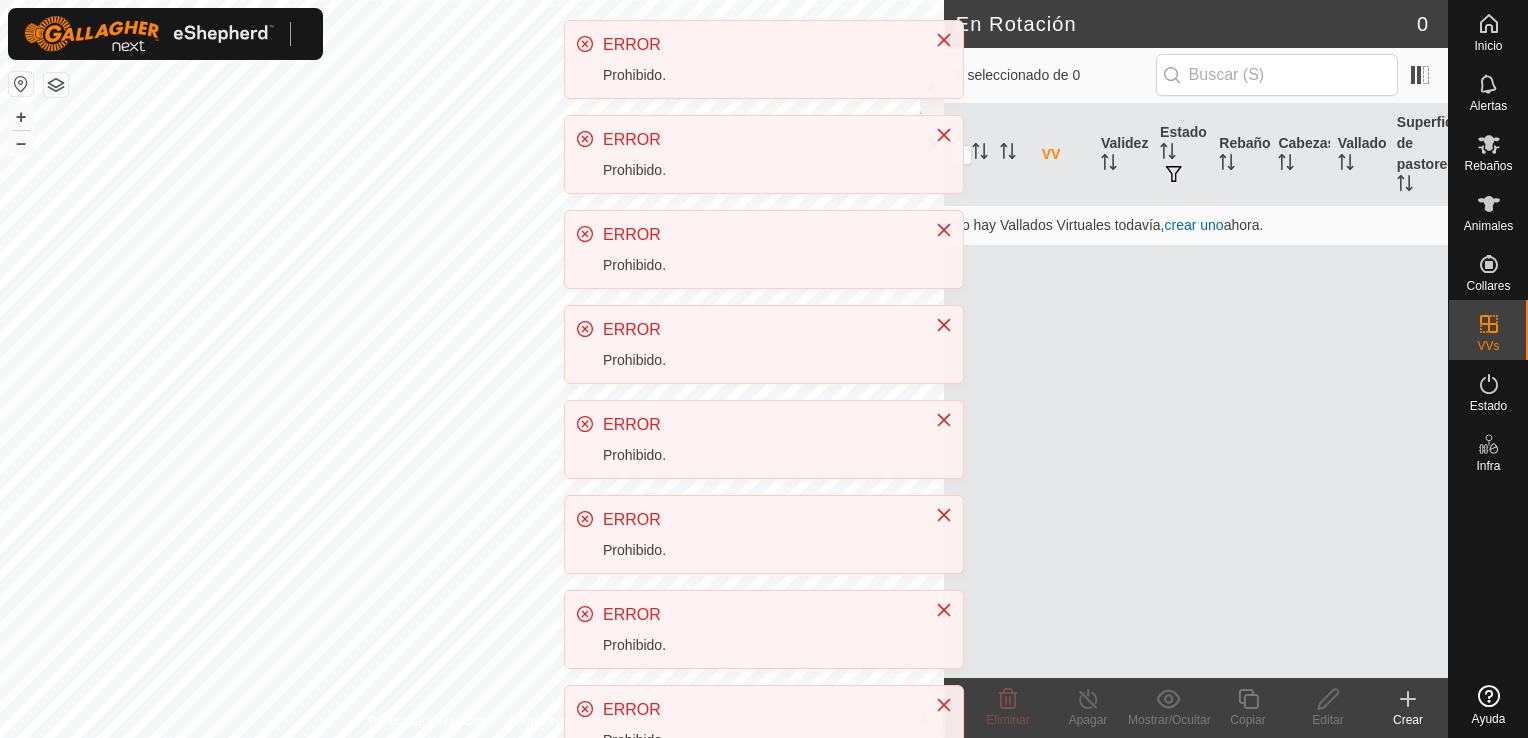 scroll, scrollTop: 0, scrollLeft: 0, axis: both 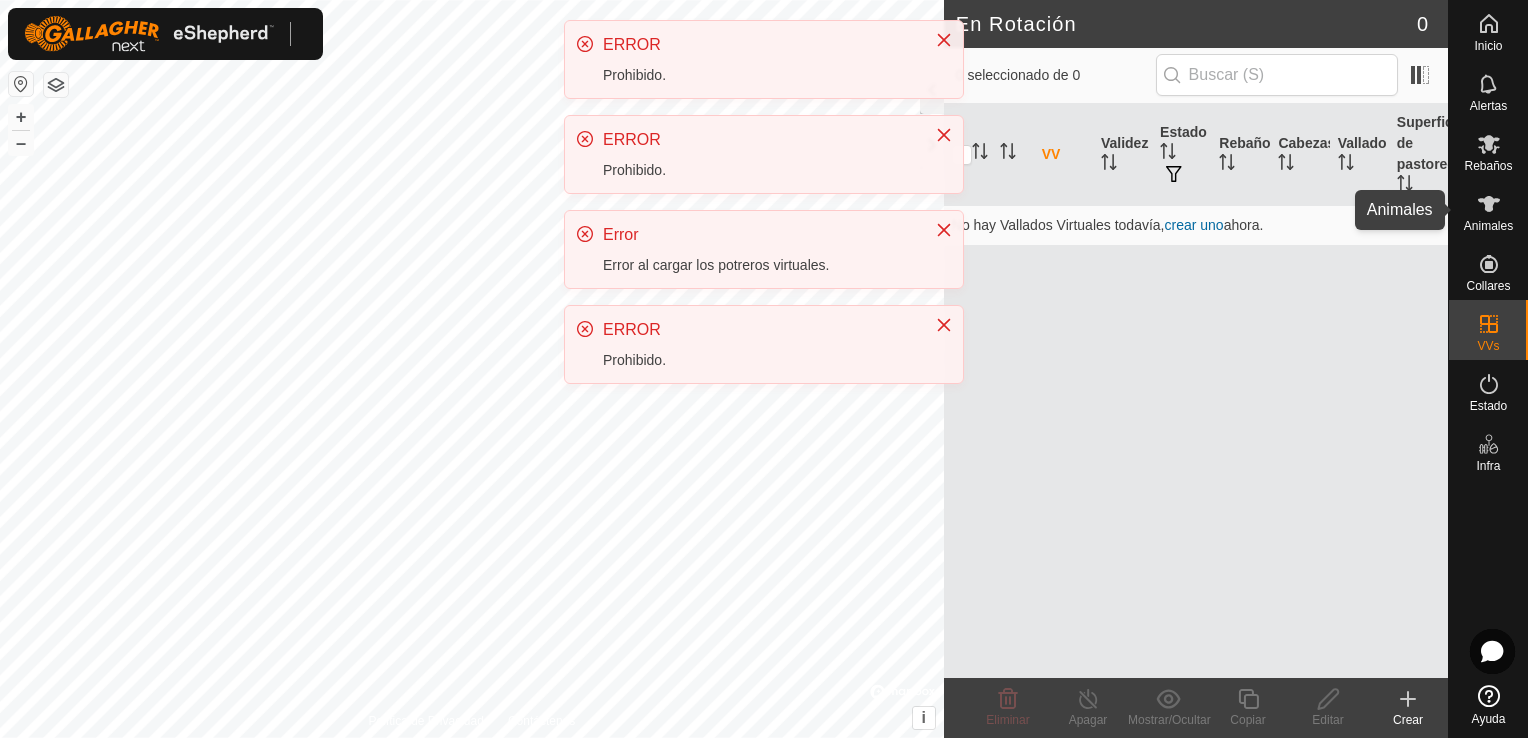 click 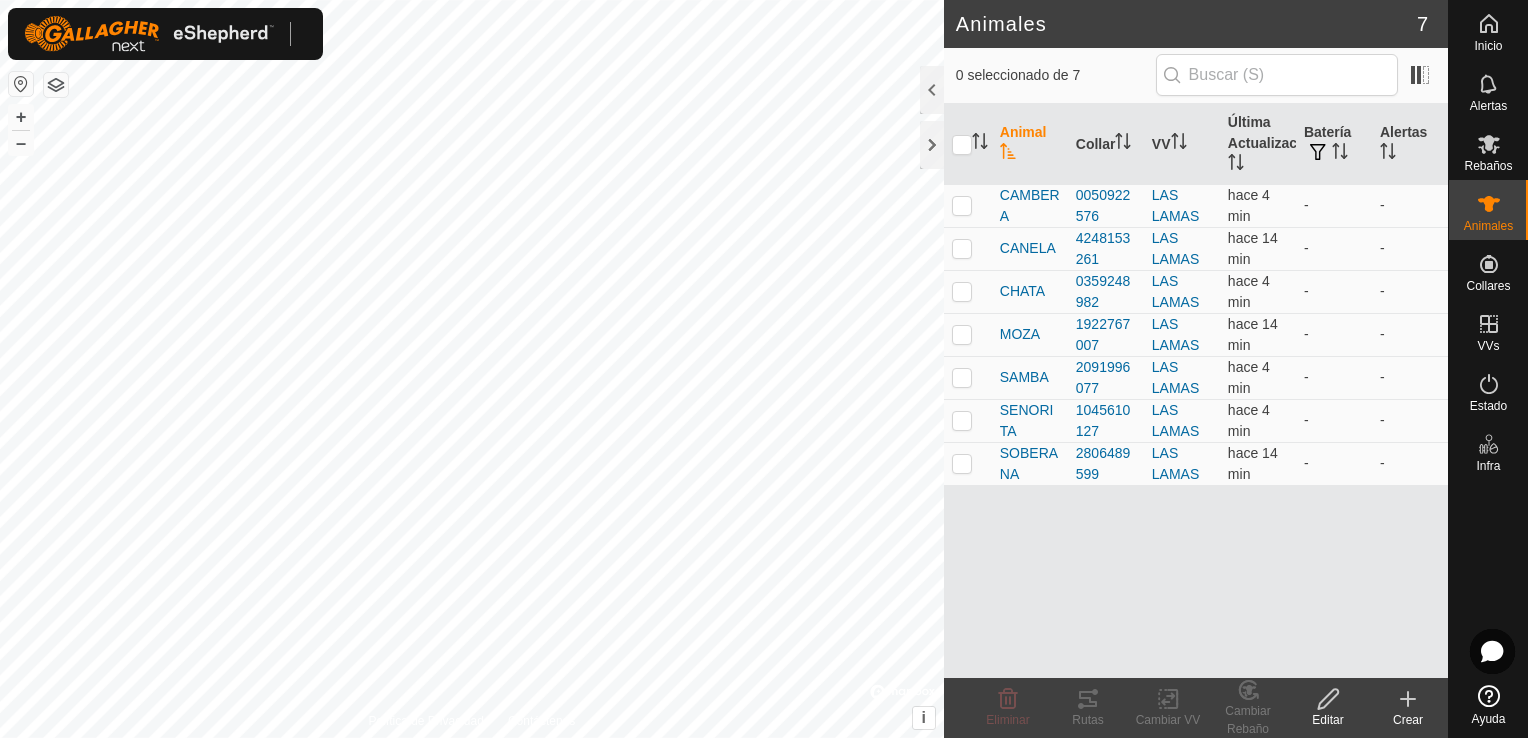 click at bounding box center (21, 84) 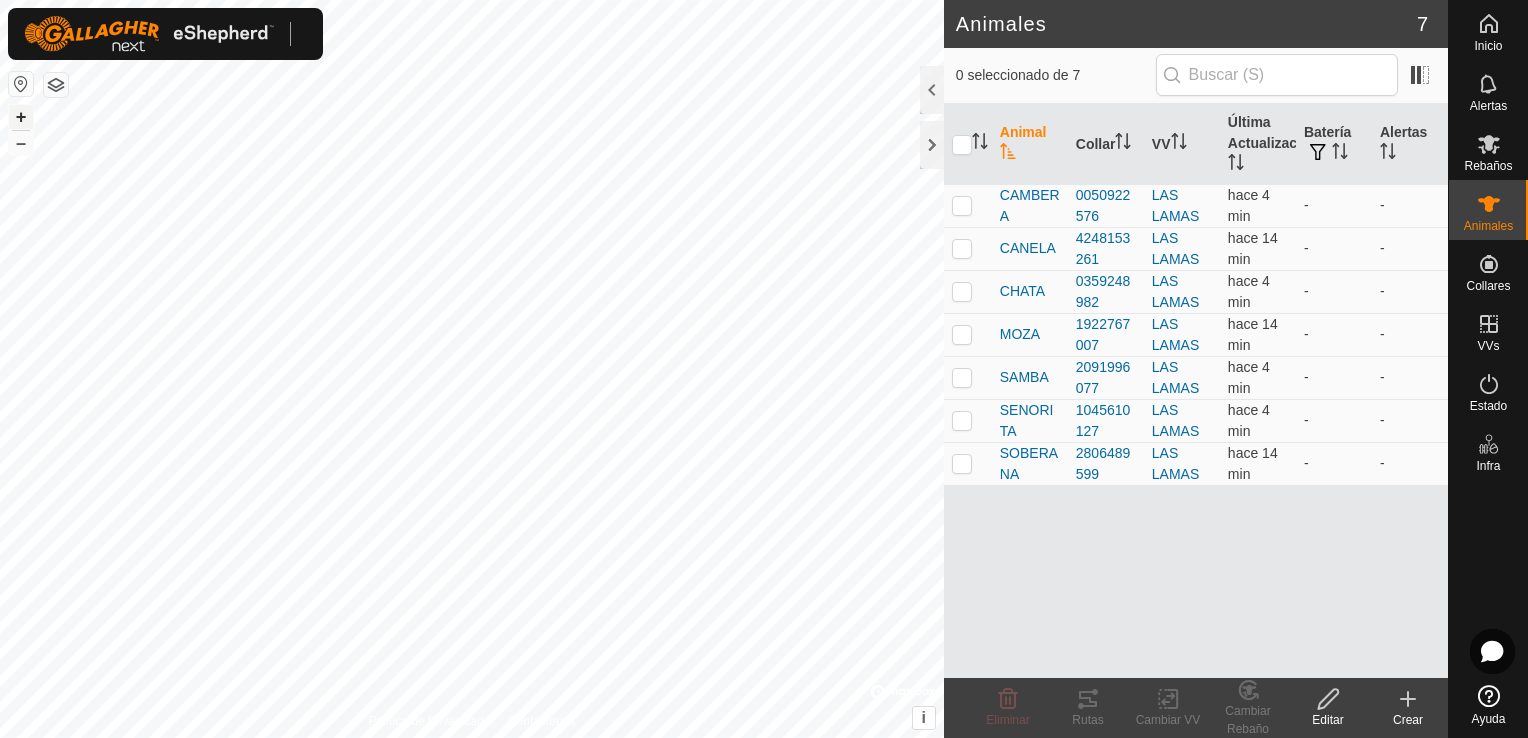 click on "+" at bounding box center (21, 117) 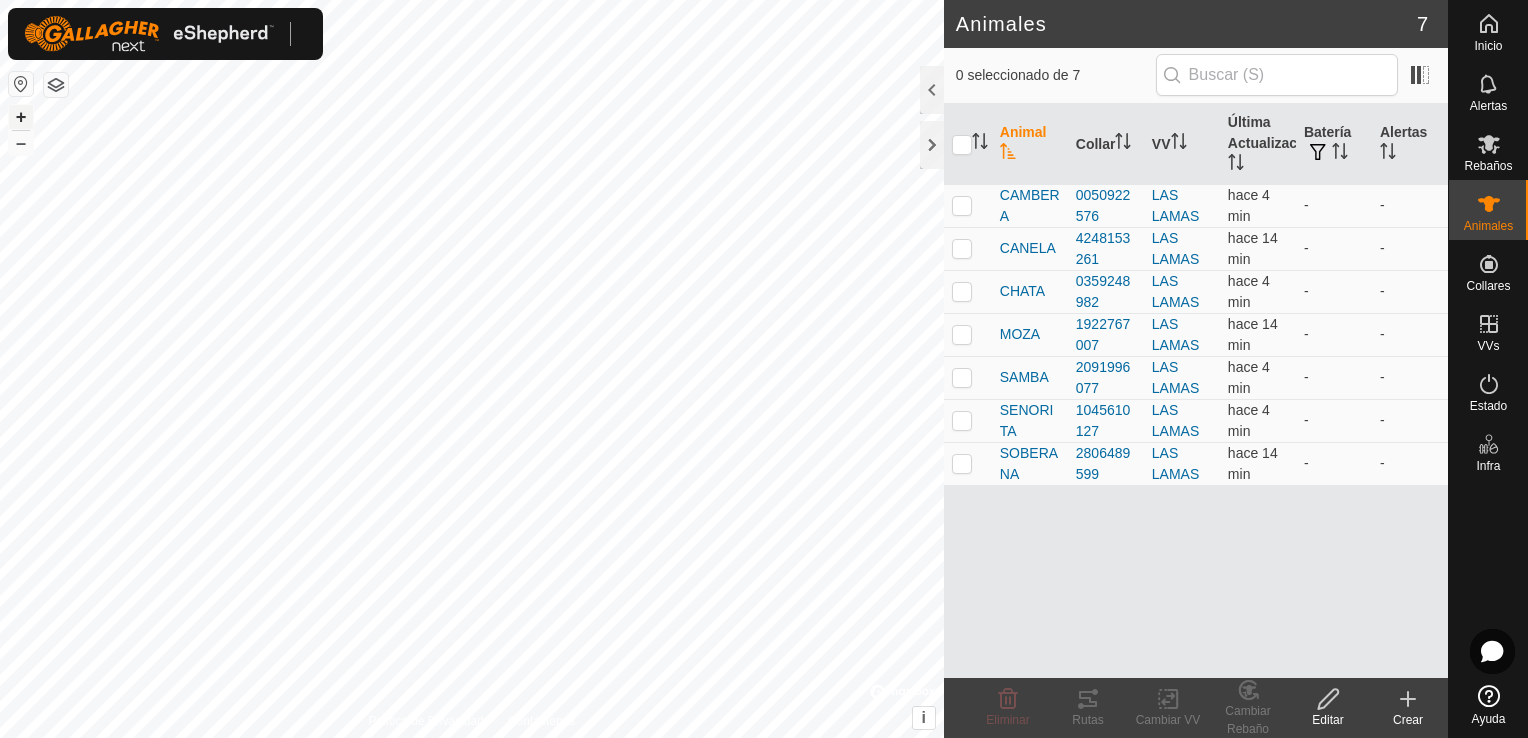 click on "+" at bounding box center [21, 117] 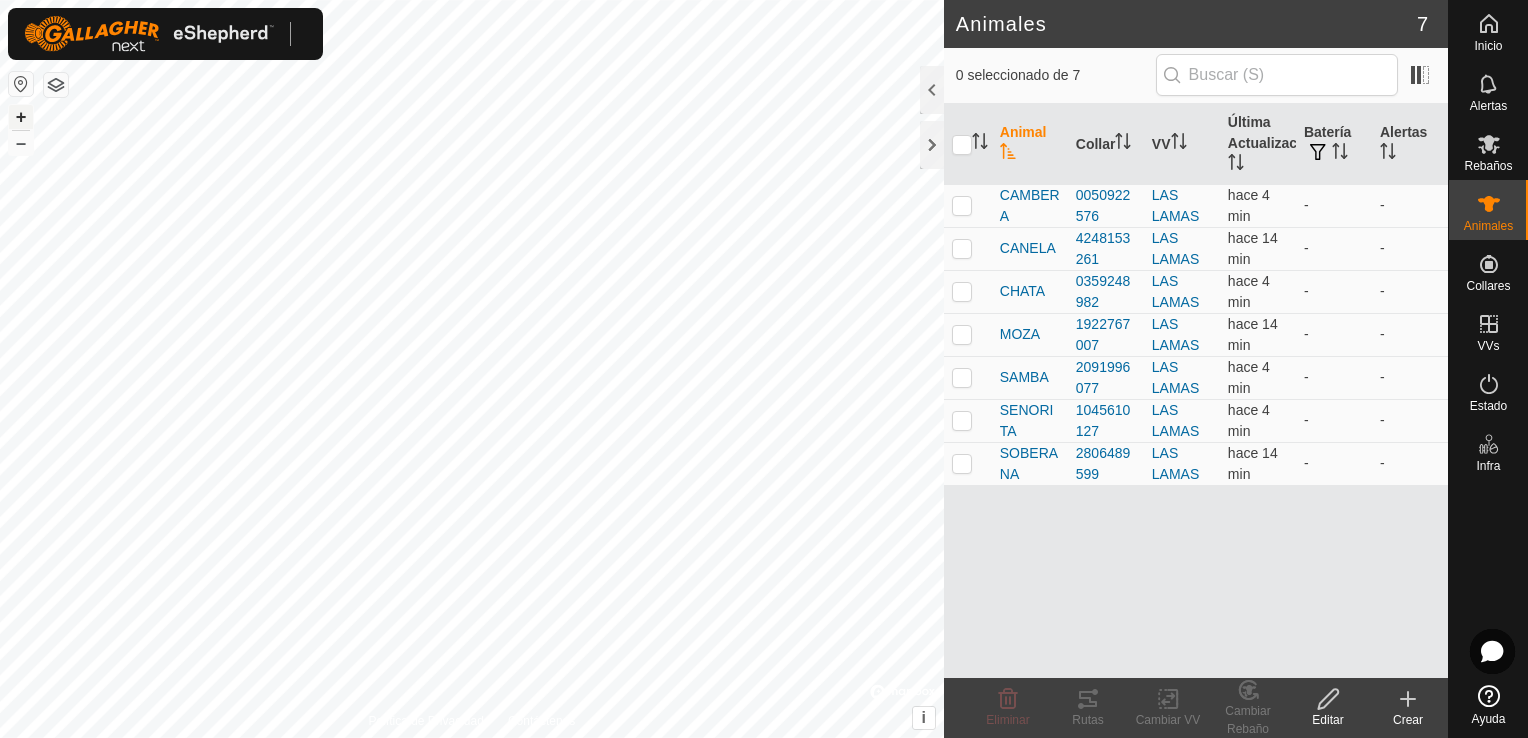 click on "+" at bounding box center [21, 117] 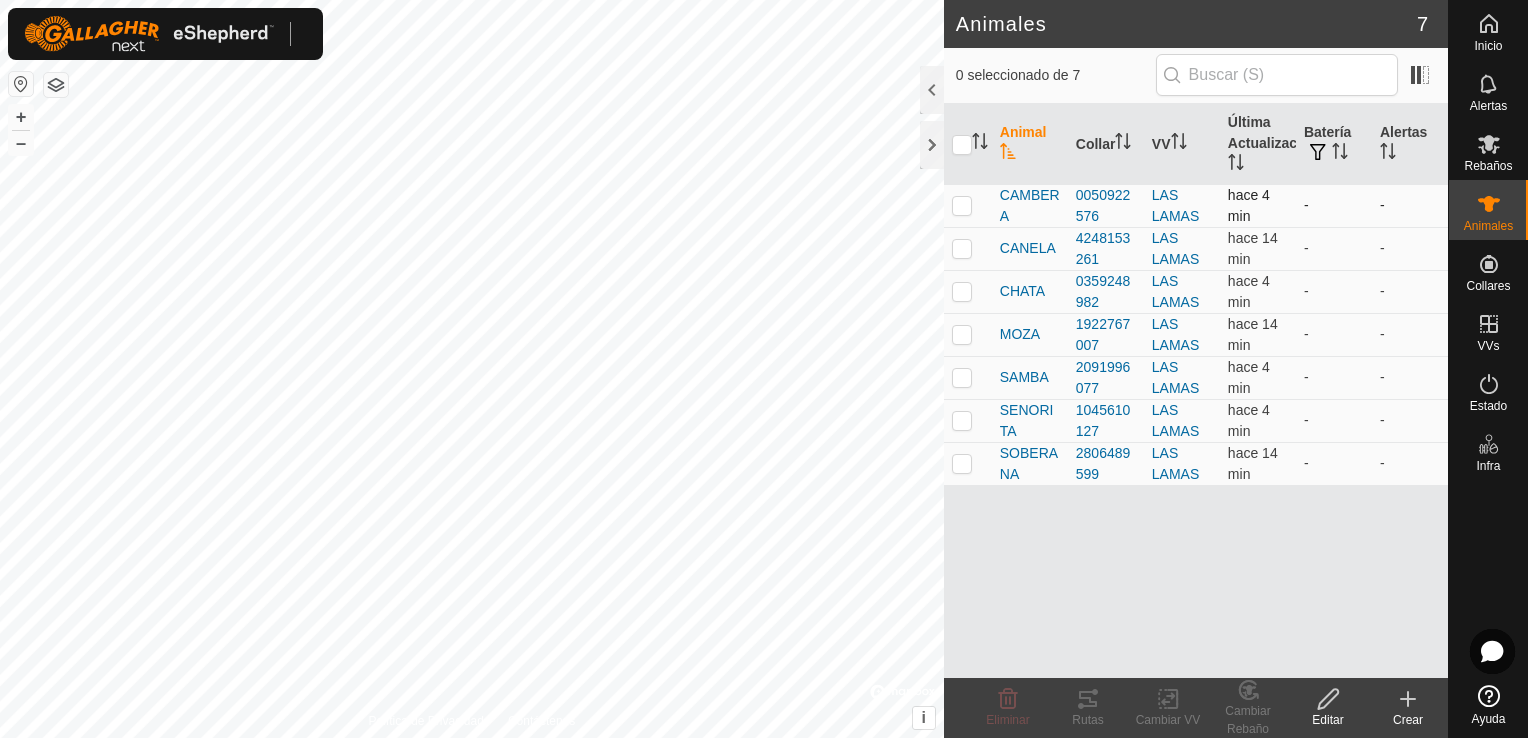 click at bounding box center (962, 205) 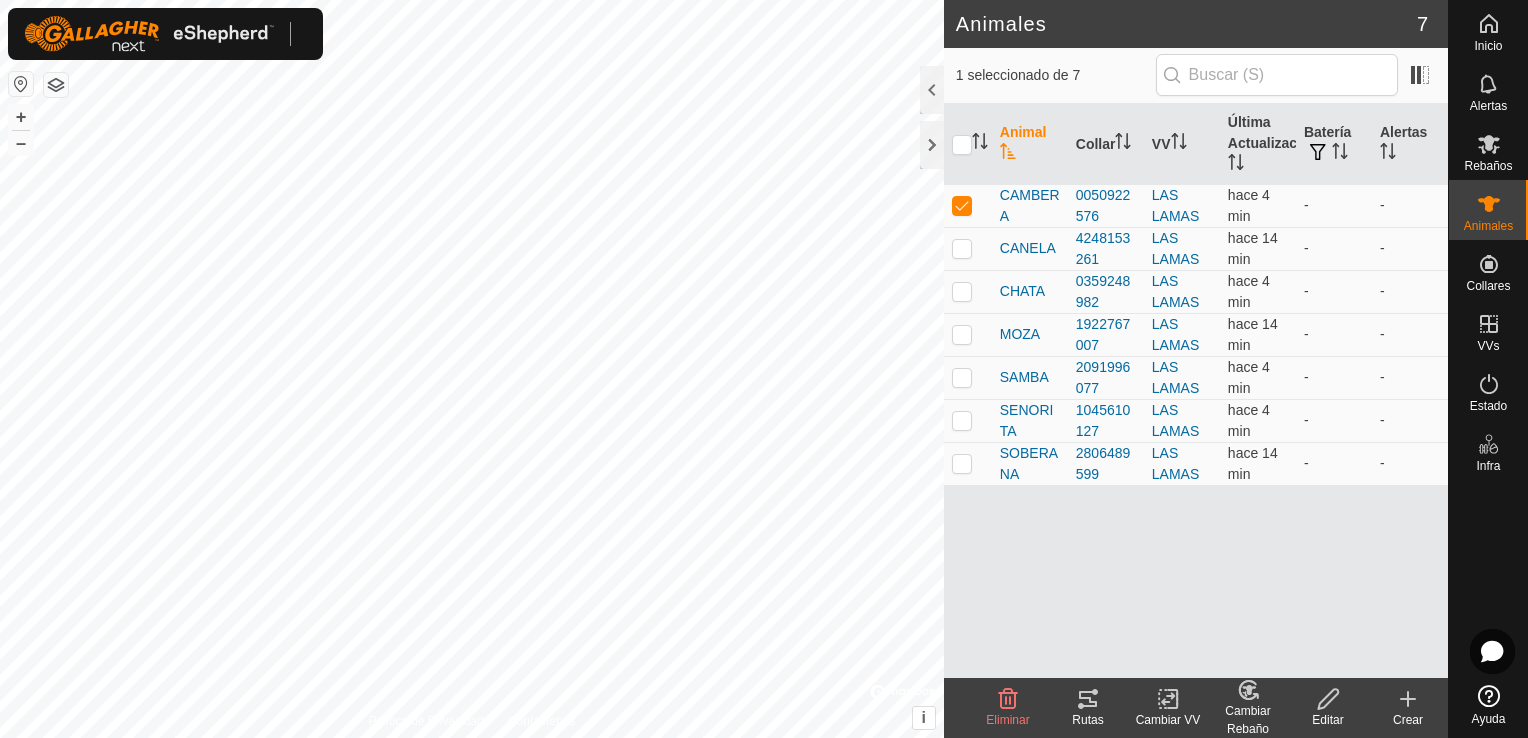 click 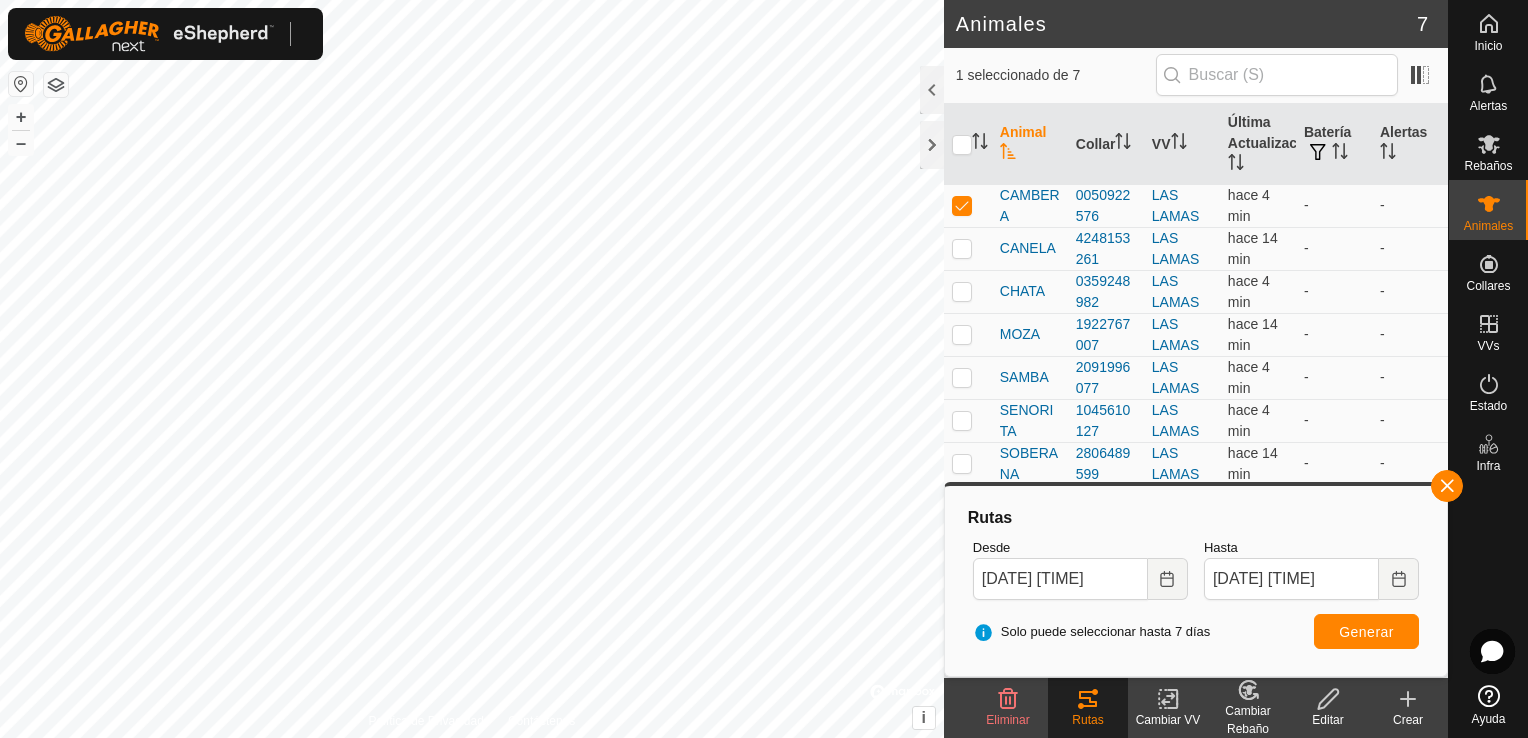 click 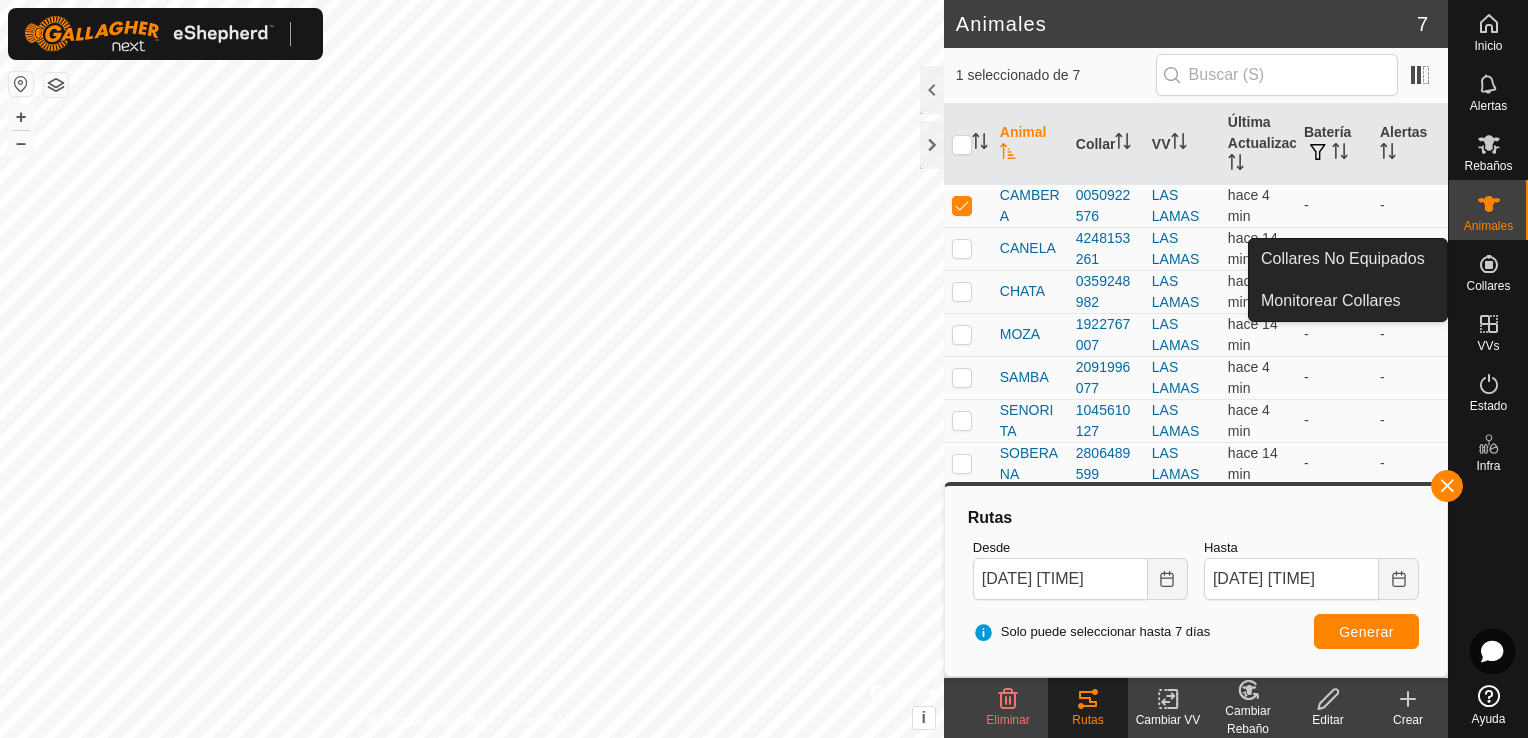click on "Collares" at bounding box center [1488, 270] 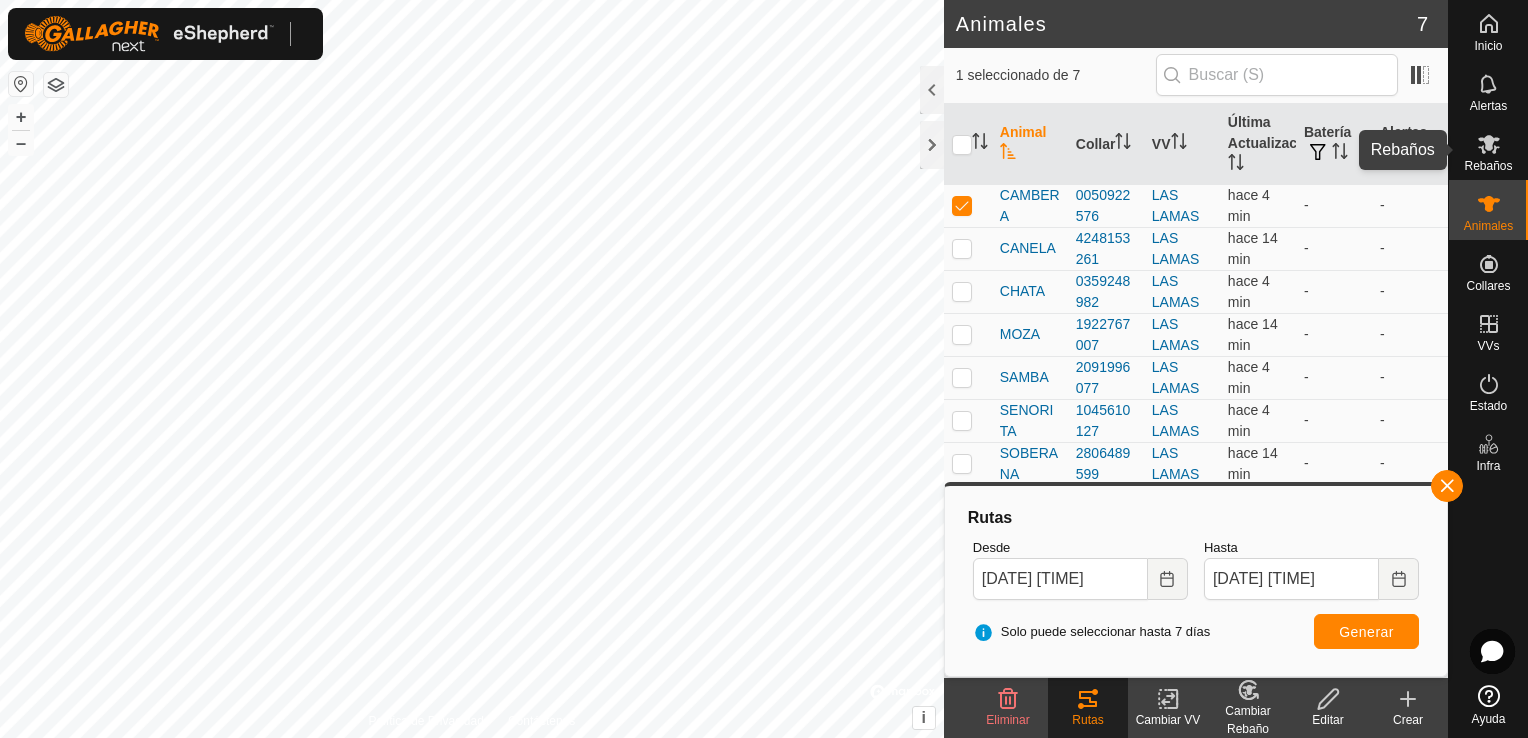 click on "Rebaños" at bounding box center [1488, 166] 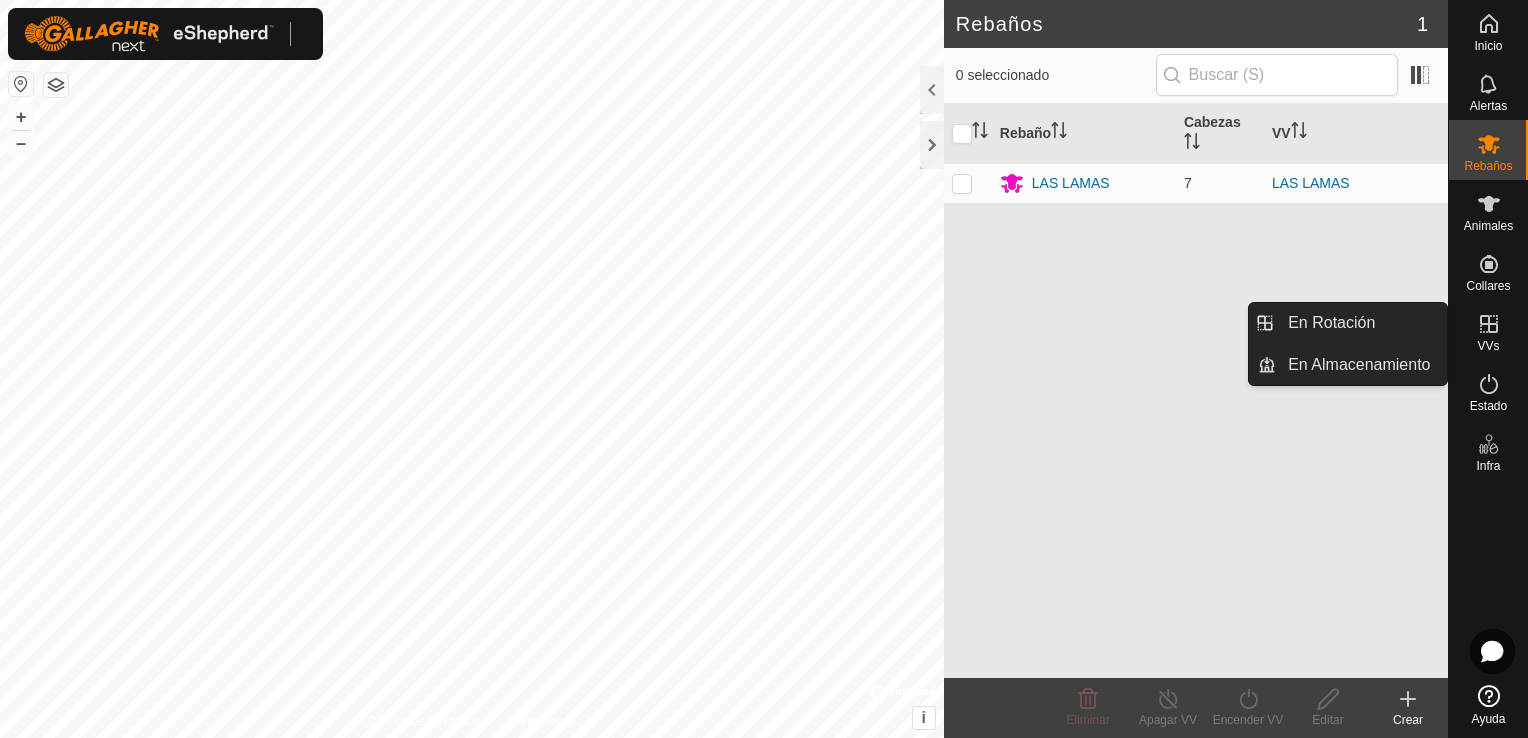 click on "VVs" at bounding box center [1488, 330] 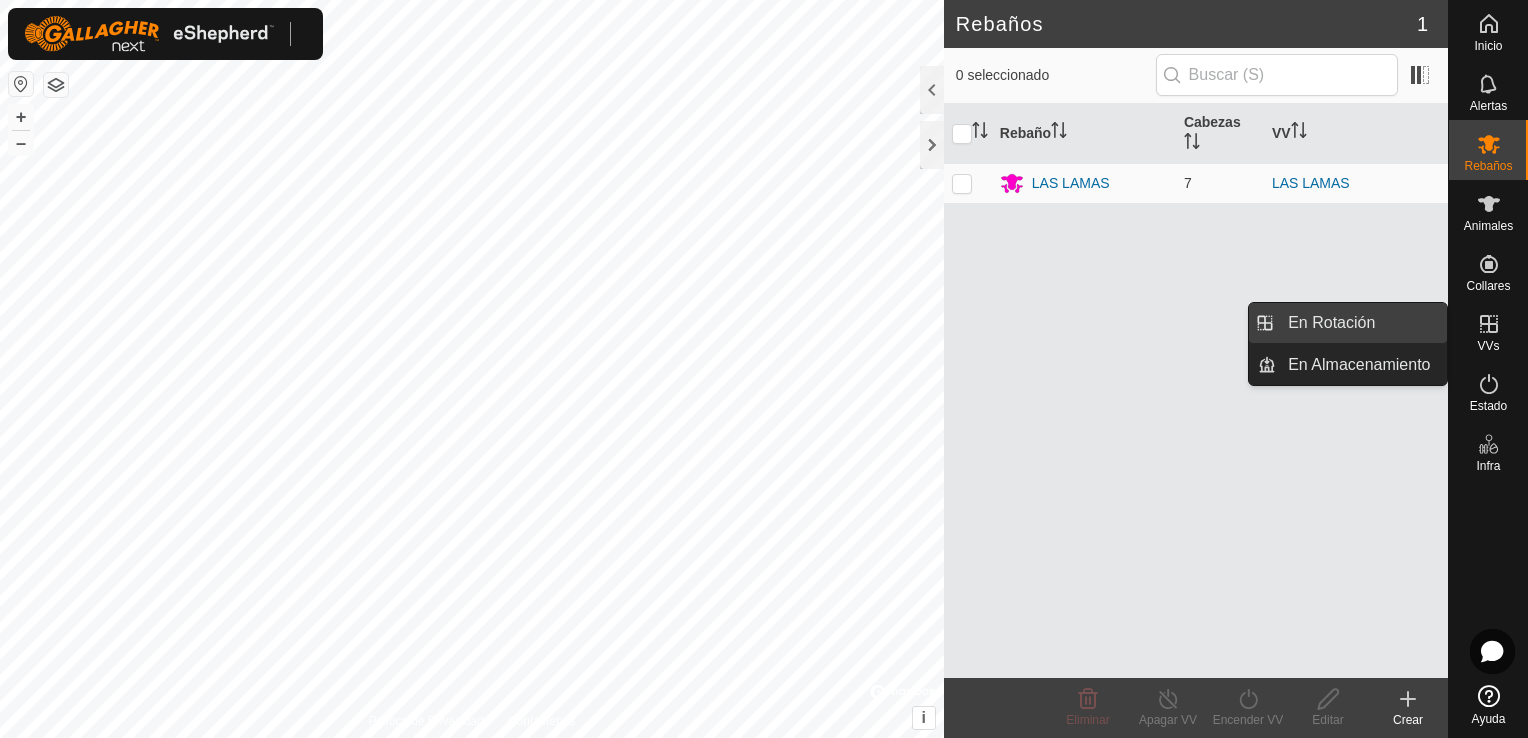click on "En Rotación" at bounding box center (1361, 323) 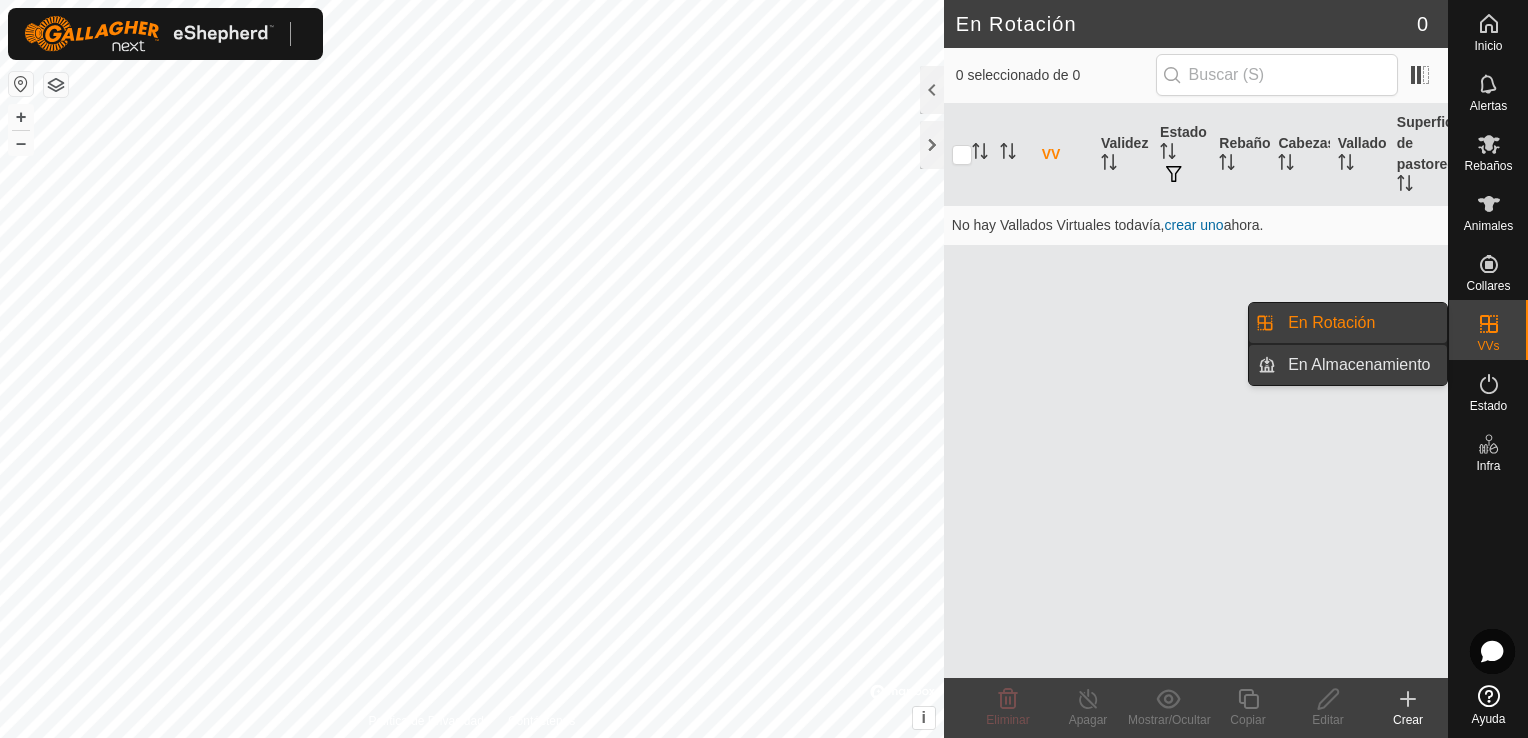 click on "En Almacenamiento" at bounding box center (1361, 365) 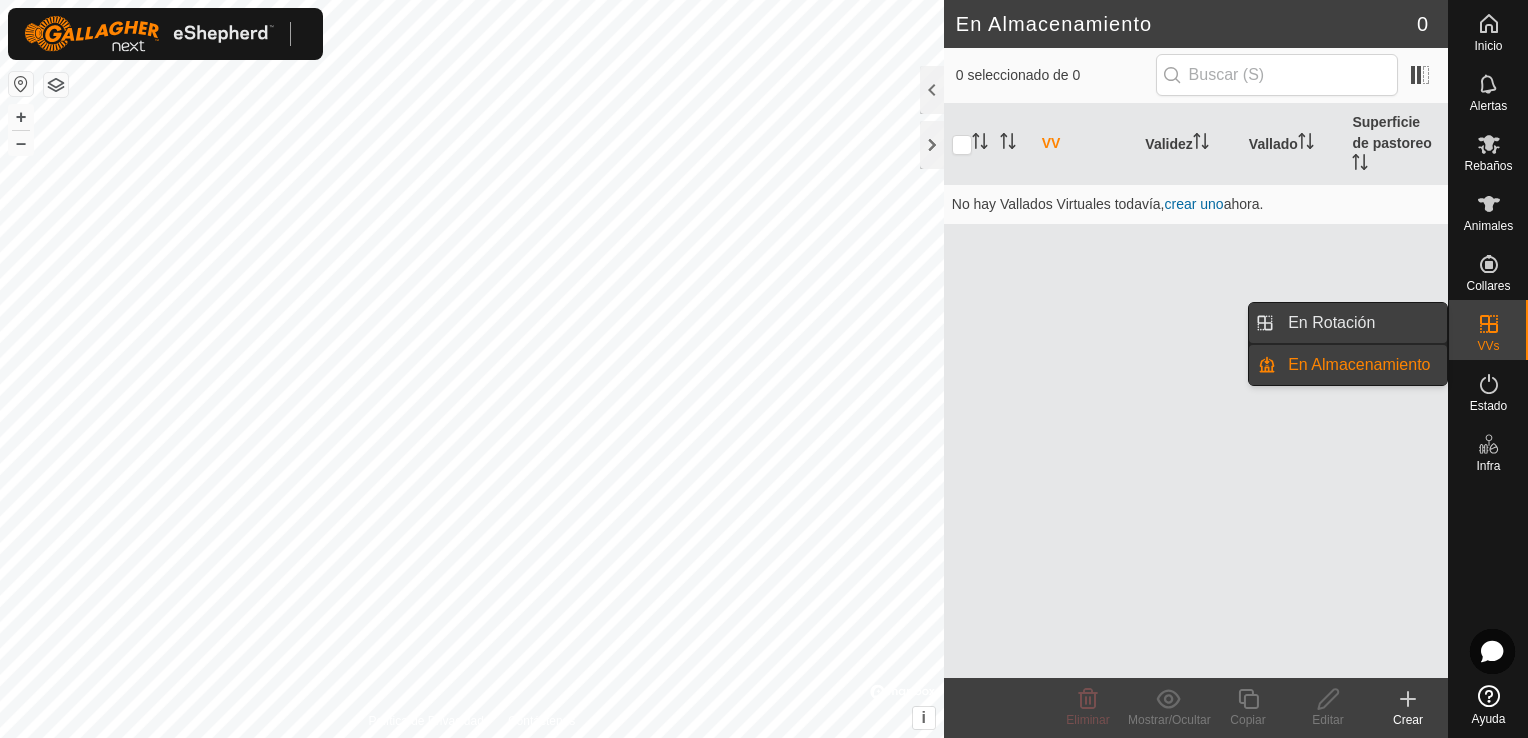 click on "En Rotación" at bounding box center [1361, 323] 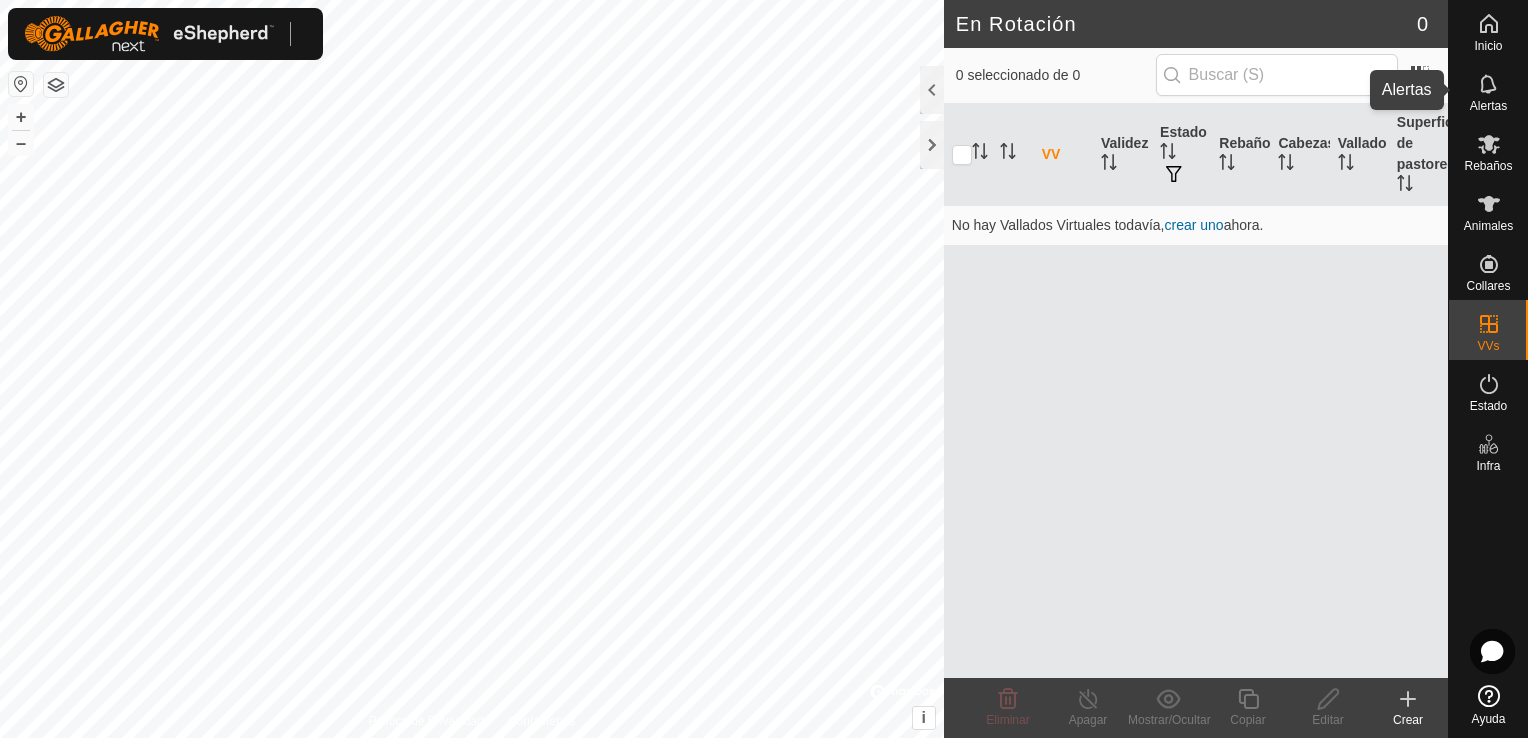 click 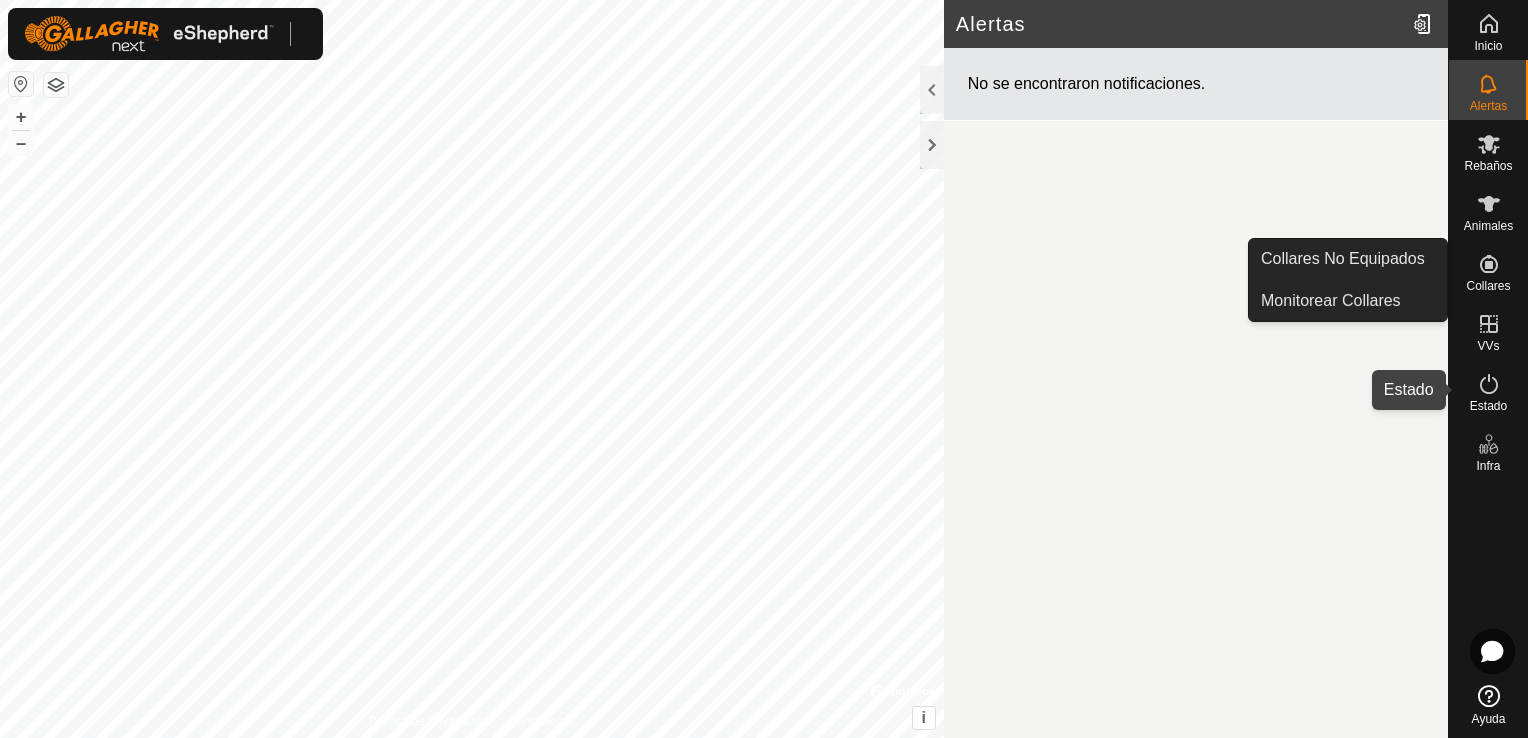 click on "Estado" at bounding box center (1488, 406) 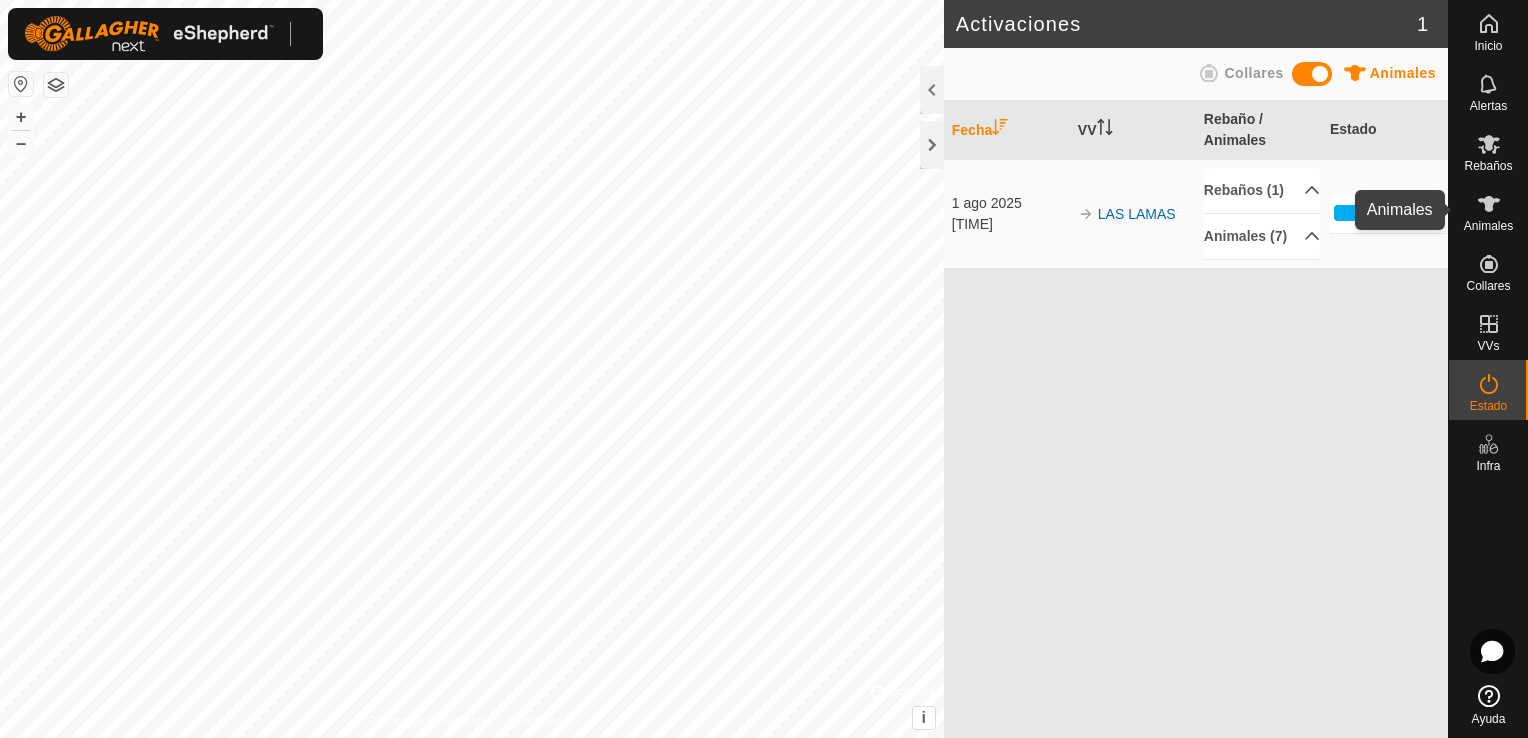 click at bounding box center [1489, 204] 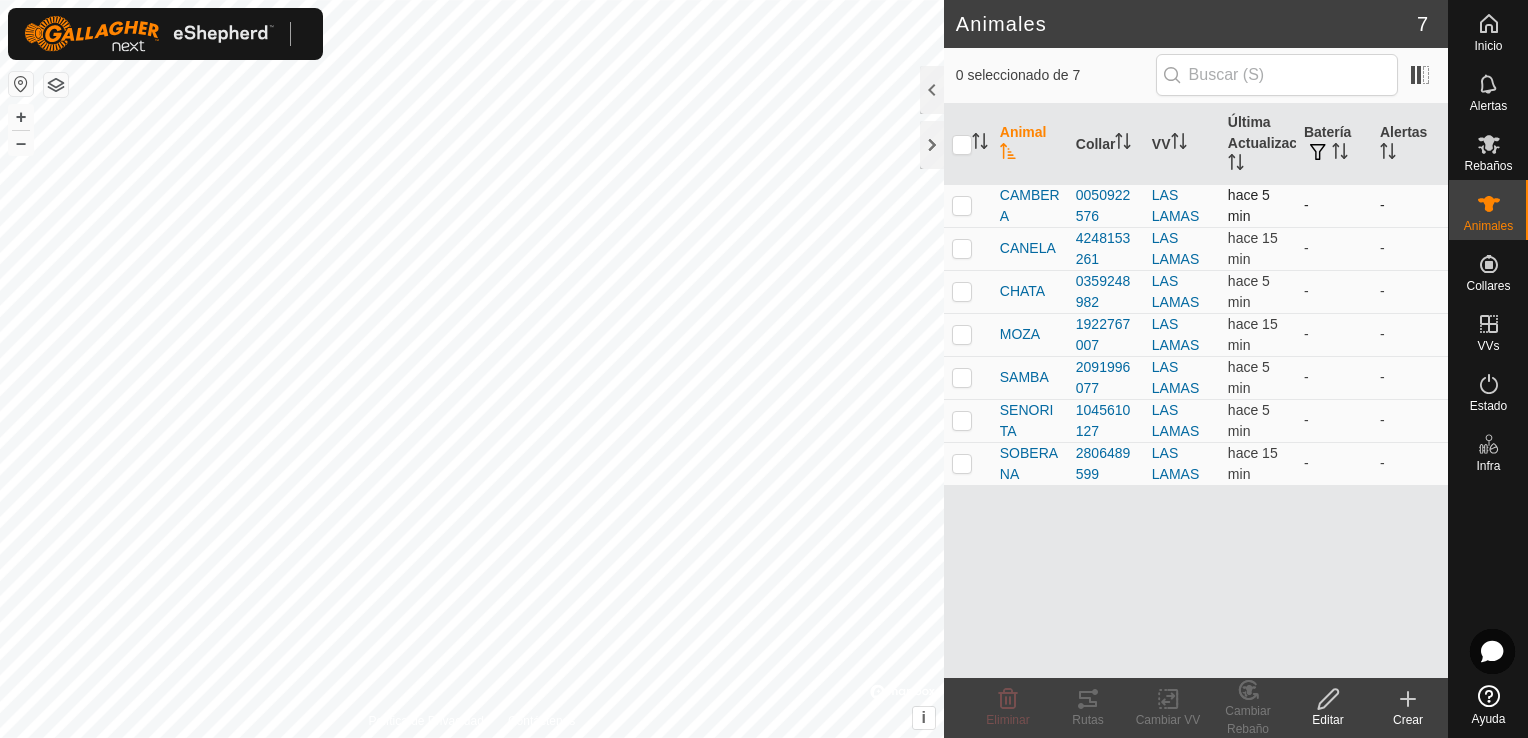 click at bounding box center [968, 205] 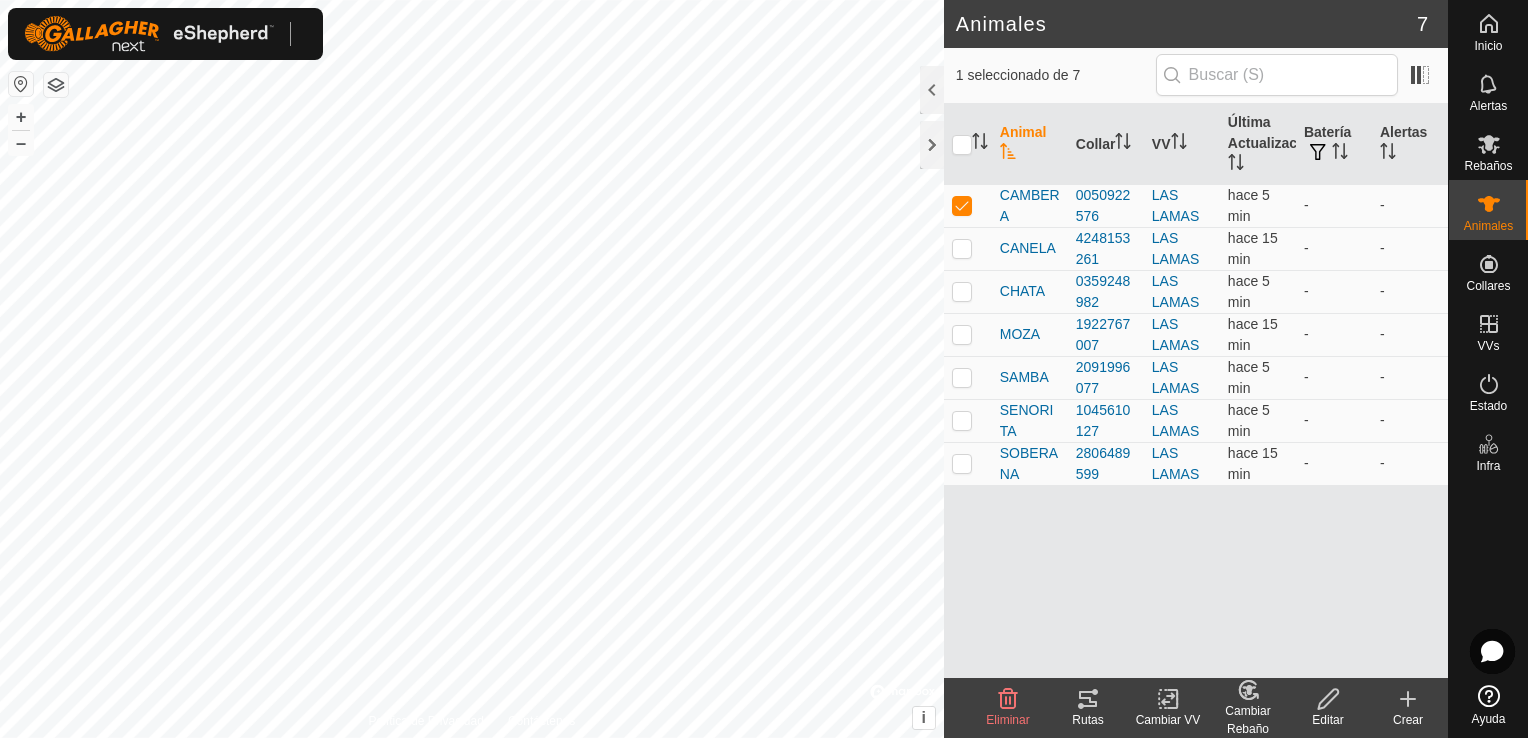 click 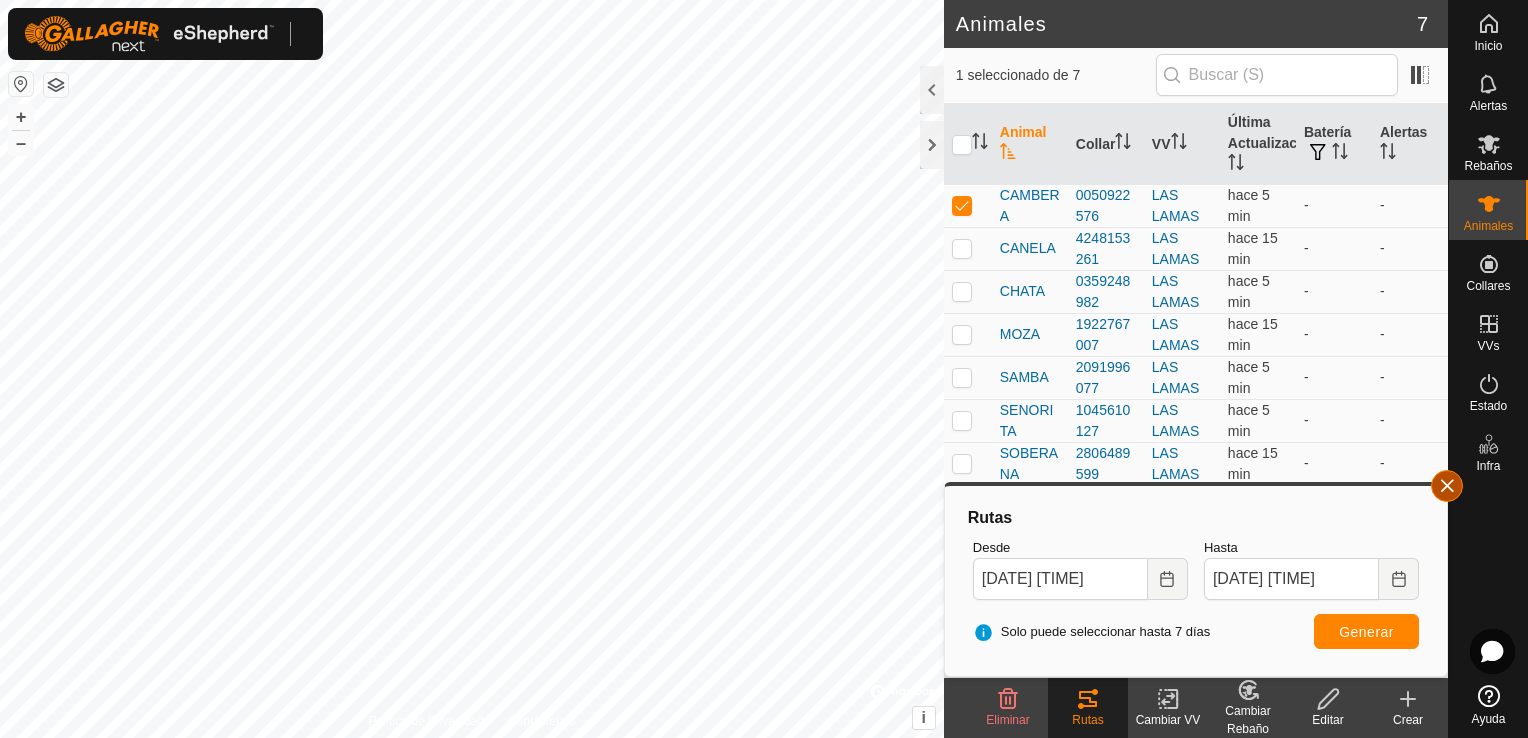 click at bounding box center [1447, 486] 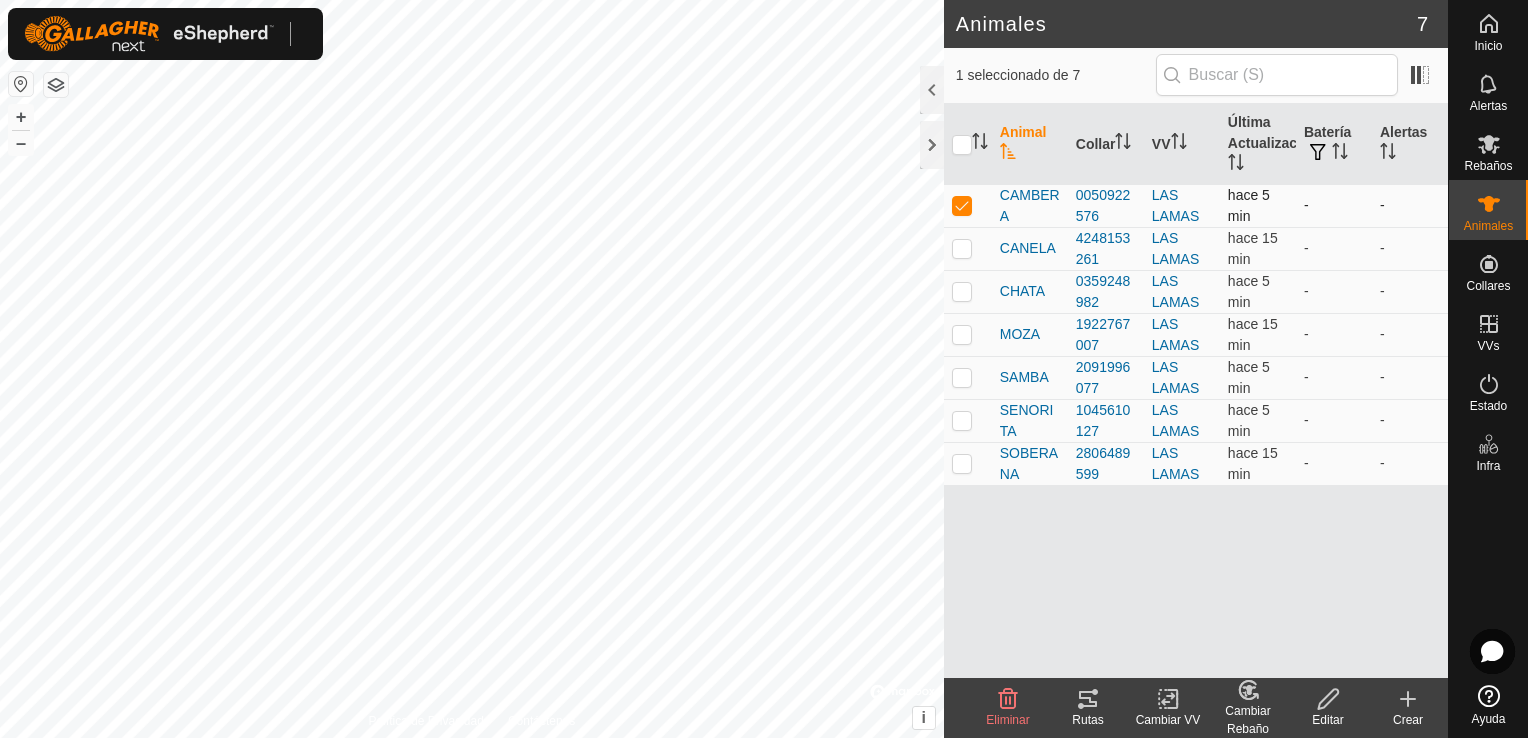 click at bounding box center (962, 205) 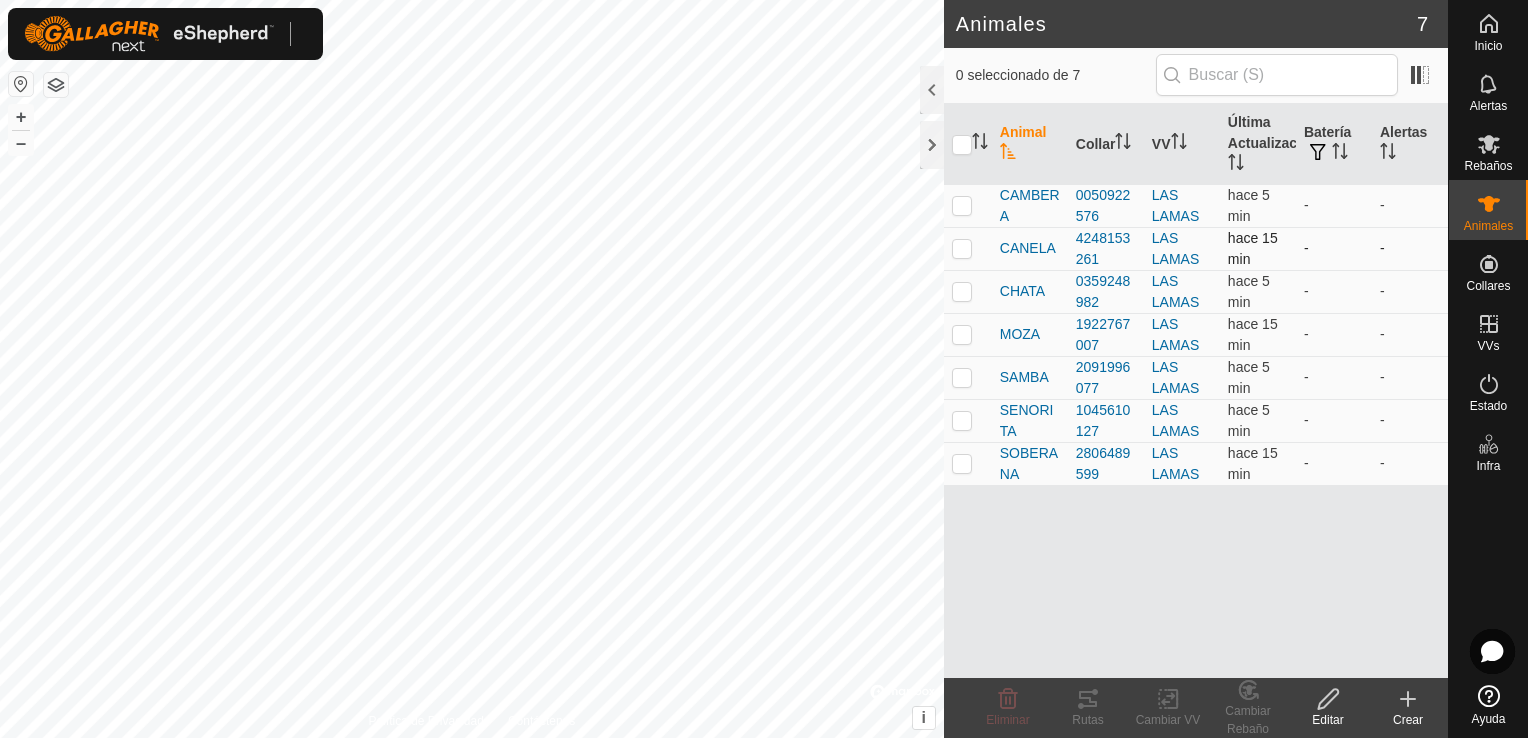 click at bounding box center [962, 248] 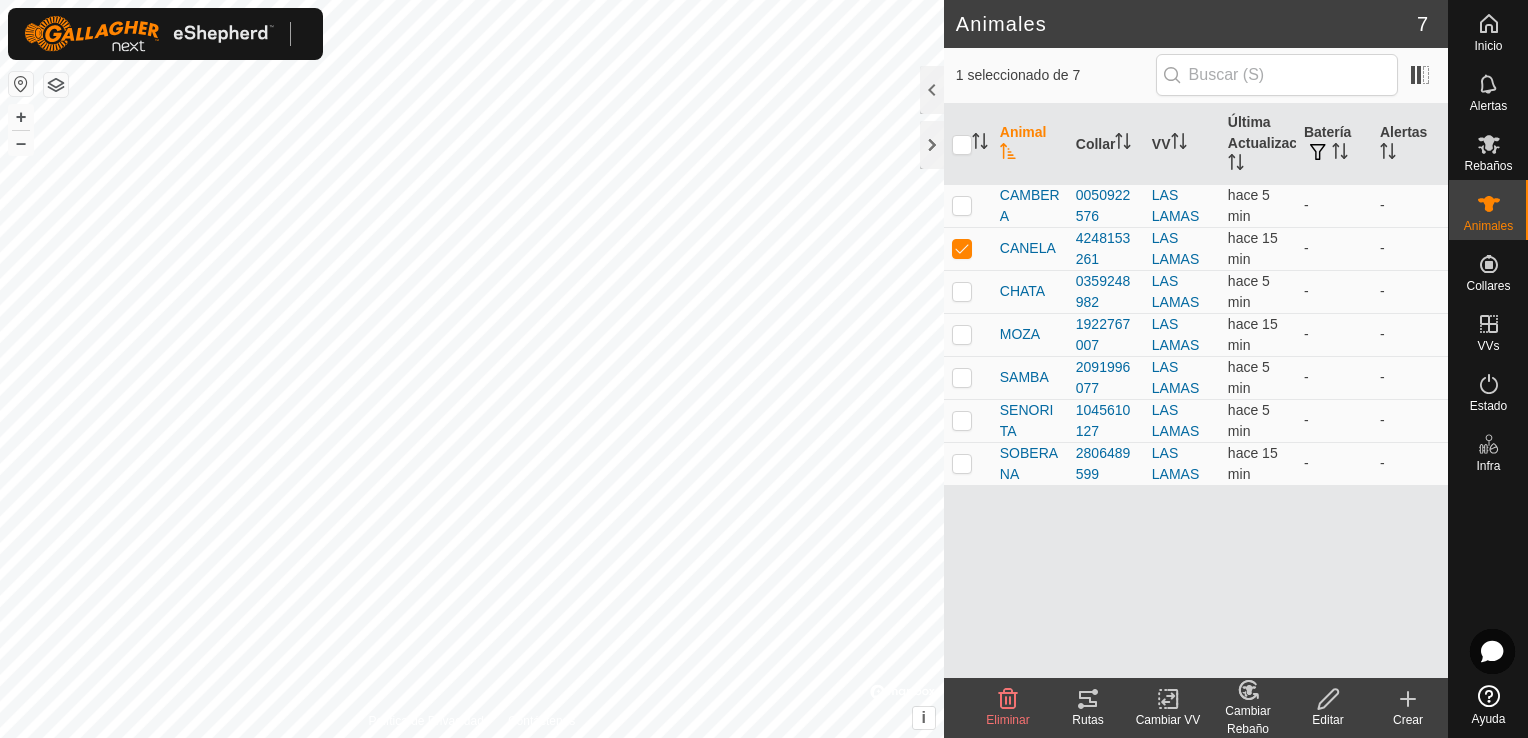 click on "Rutas" 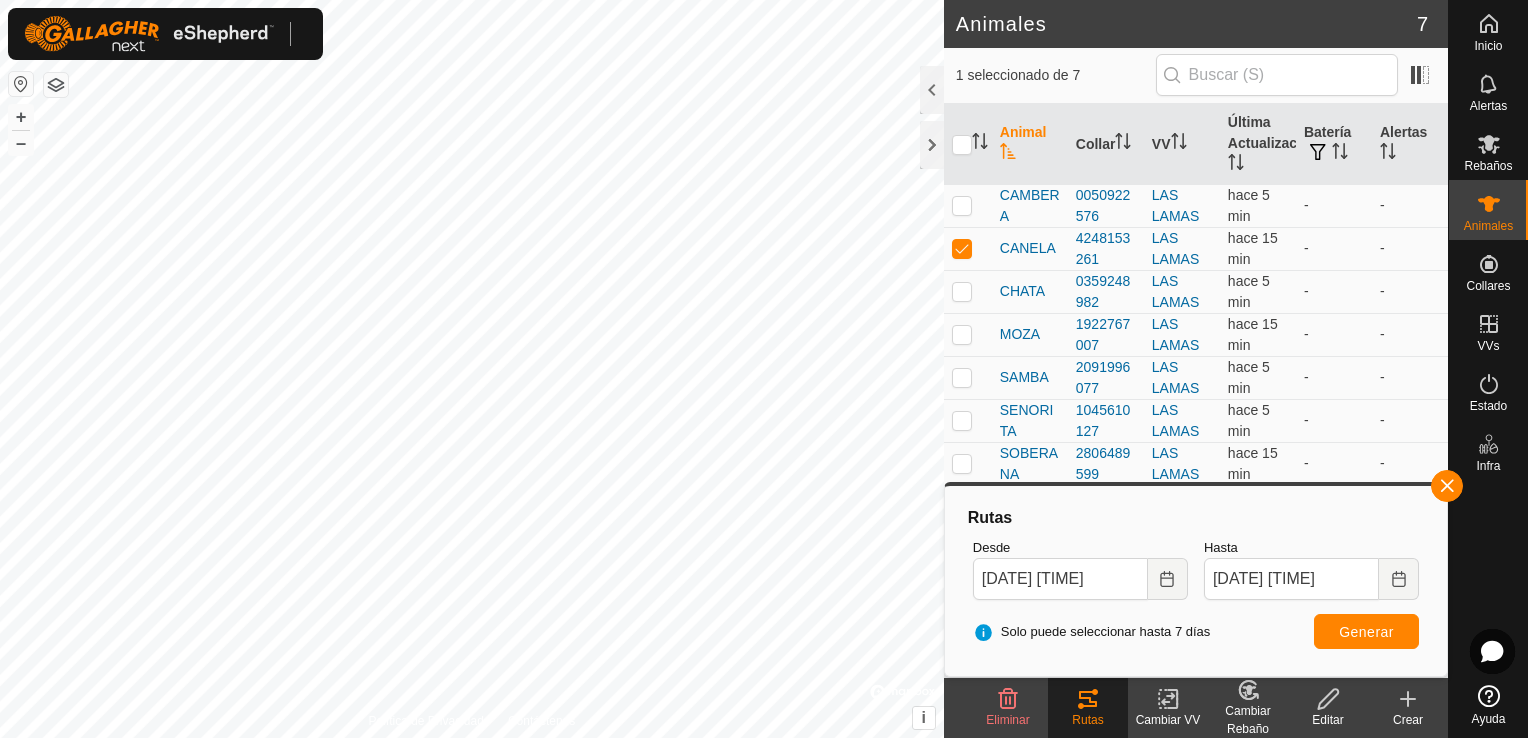 click on "Inicio Alertas Rebaños Animales Collares VVs Estado Infra Ayuda Animales 7  1 seleccionado de 7   Animal   Collar   VV   Última Actualización   Batería   Alertas   CAMBERA   [NUMBER]  LASLAMAS  hace 5 min -  -   CANELA   [PHONE]  LASLAMAS  hace 15 min -  -   CHATA   [NUMBER]  LASLAMAS  hace 5 min -  -   MOZA   [NUMBER]  LASLAMAS  hace 15 min -  -   SAMBA   [NUMBER]  LASLAMAS  hace 5 min -  -   SENORITA   [NUMBER]  LASLAMAS  hace 5 min -  -   SOBERANA   [NUMBER]  LASLAMAS  hace 15 min -  -  Eliminar  Rutas   Cambiar VV   Cambiar Rebaño   Editar   Crear  Política de Privacidad Contáctenos
CANELA
[PHONE]
-
[DATE], [TIME]
Pulse
+ – ⇧ i ©  Mapbox , ©  OpenStreetMap ,  Improve this map" 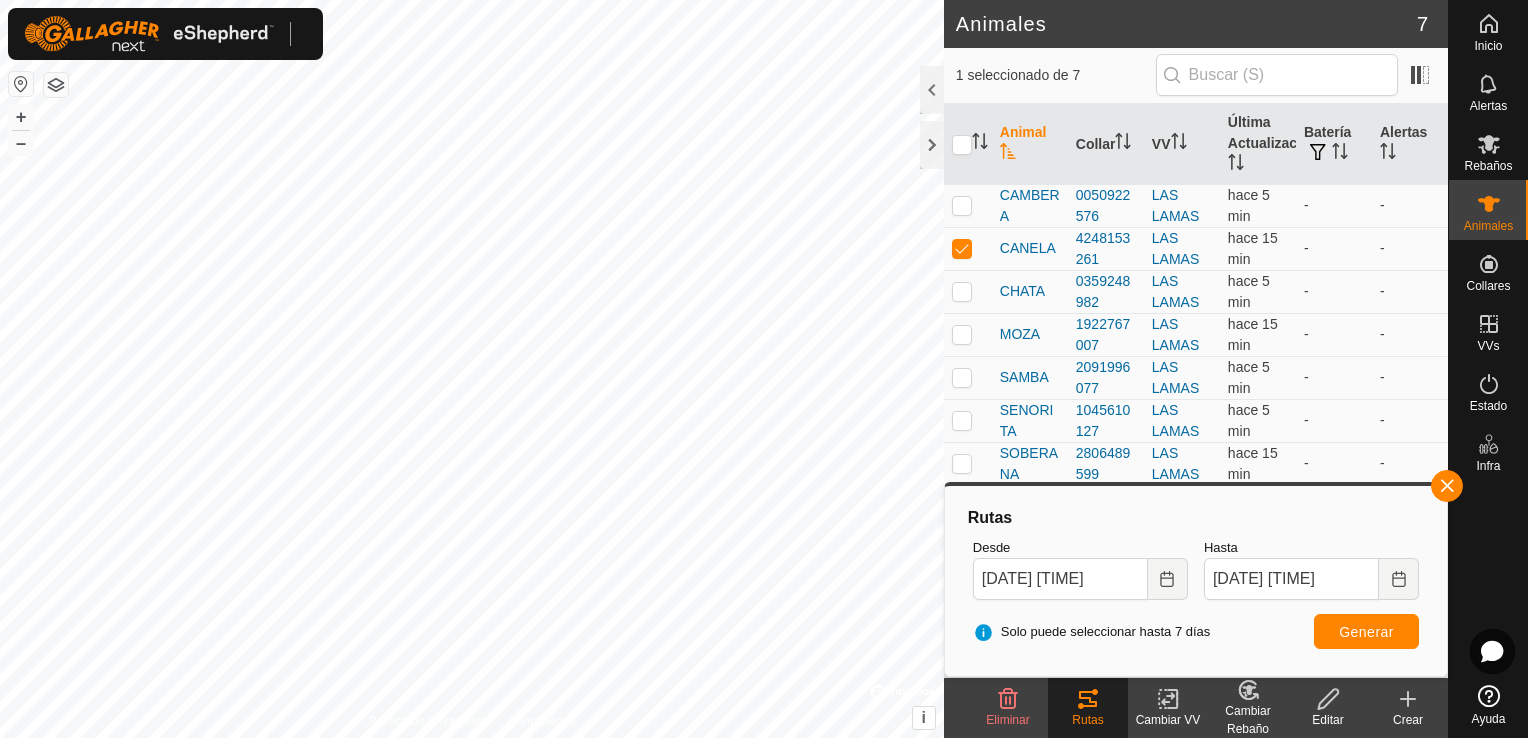 click on "Inicio Alertas Rebaños Animales Collares VVs Estado Infra Ayuda Animales 7  1 seleccionado de 7   Animal   Collar   VV   Última Actualización   Batería   Alertas   CAMBERA   [NUMBER]  LAS LAMAS  hace 5 min -  -   CANELA   [PHONE]  LAS LAMAS  hace 15 min -  -   CHATA   [NUMBER]  LAS LAMAS  hace 5 min -  -   MOZA   [NUMBER]  LAS LAMAS  hace 15 min -  -   SAMBA   [NUMBER]  LAS LAMAS  hace 5 min -  -   SENORITA   [NUMBER]  LAS LAMAS  hace 5 min -  -   SOBERANA   [NUMBER]  LAS LAMAS  hace 15 min -  -  Eliminar  Rutas   Cambiar VV   Cambiar Rebaño   Editar   Crear  Política de Privacidad Contáctenos
CANELA
[PHONE]
-
[DATE], [TIME]
+ – ⇧ i ©  Mapbox , ©  OpenStreetMap ,  Improve this map
Rutas Desde 03 Aug, 2025 09:00 Hasta 04 Aug, 2025 09:00 Solo puede seleccionar hasta 7 días Generar" at bounding box center (764, 369) 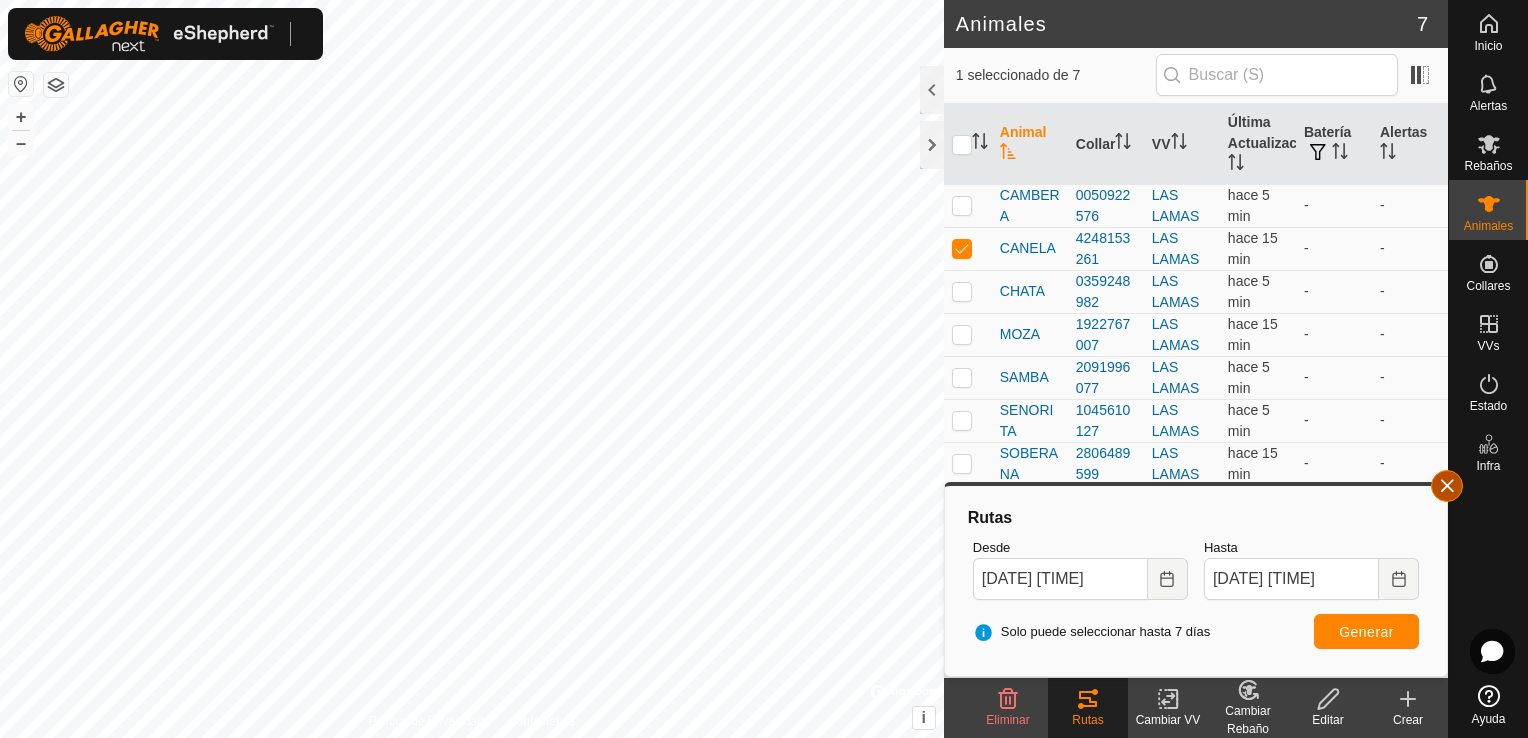 click at bounding box center (1447, 486) 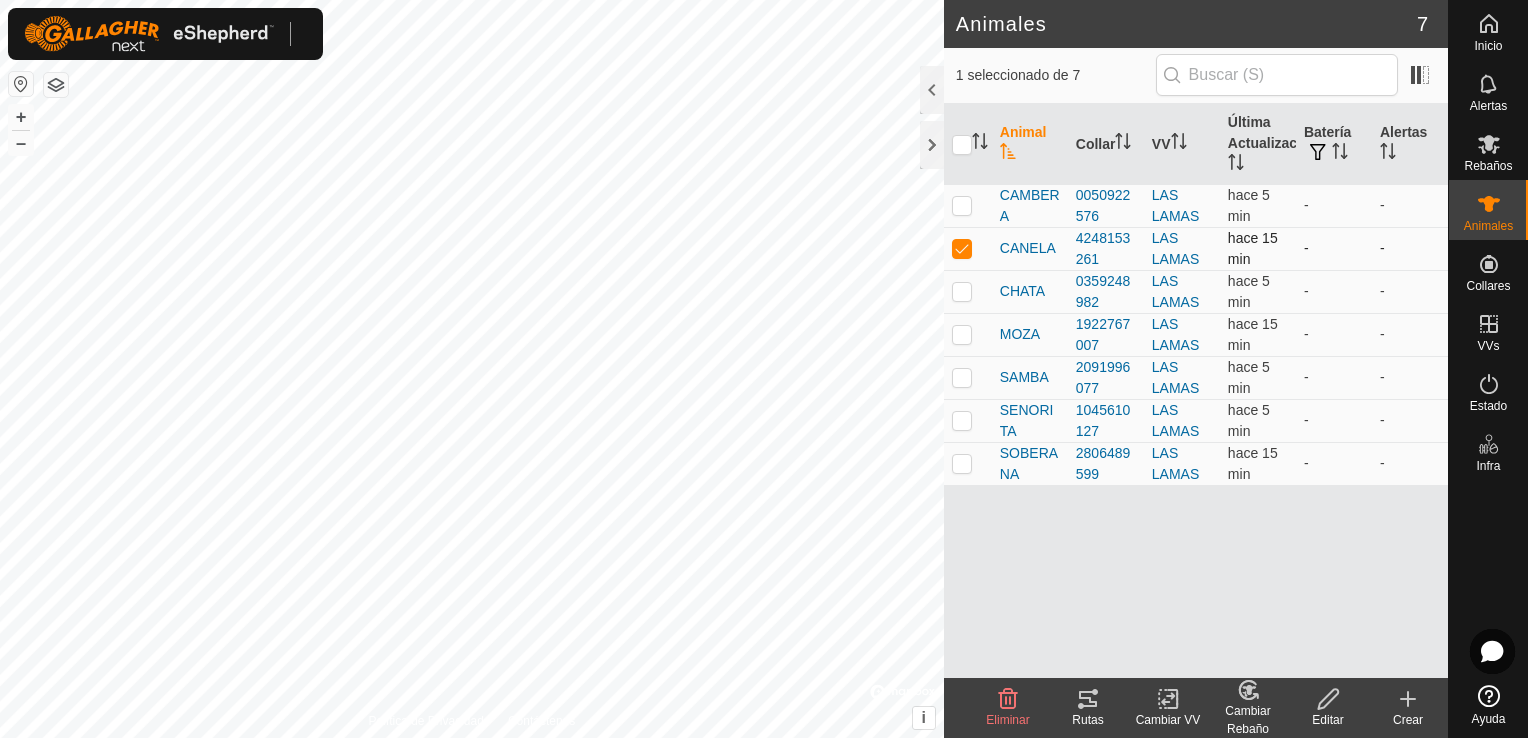 click at bounding box center [962, 248] 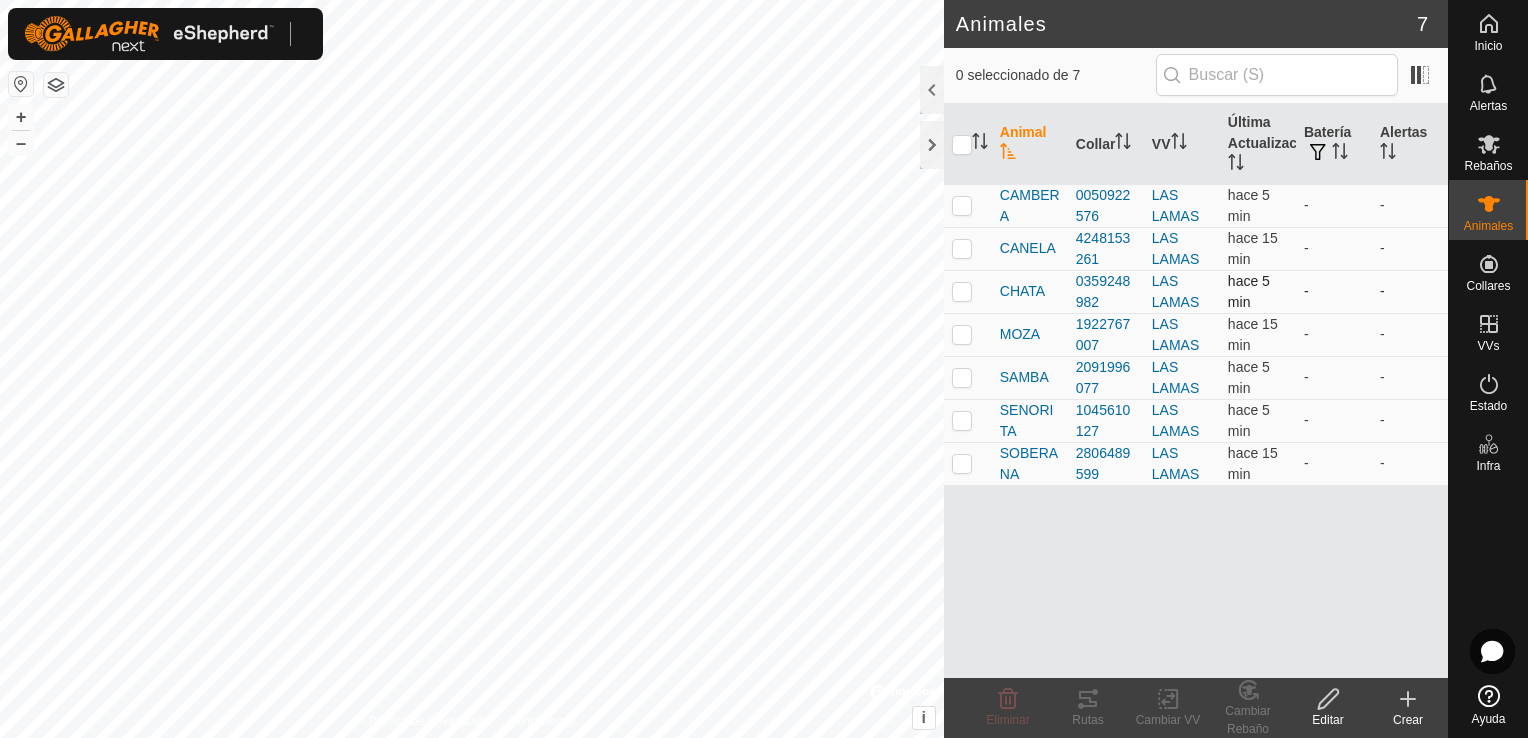 click at bounding box center [968, 291] 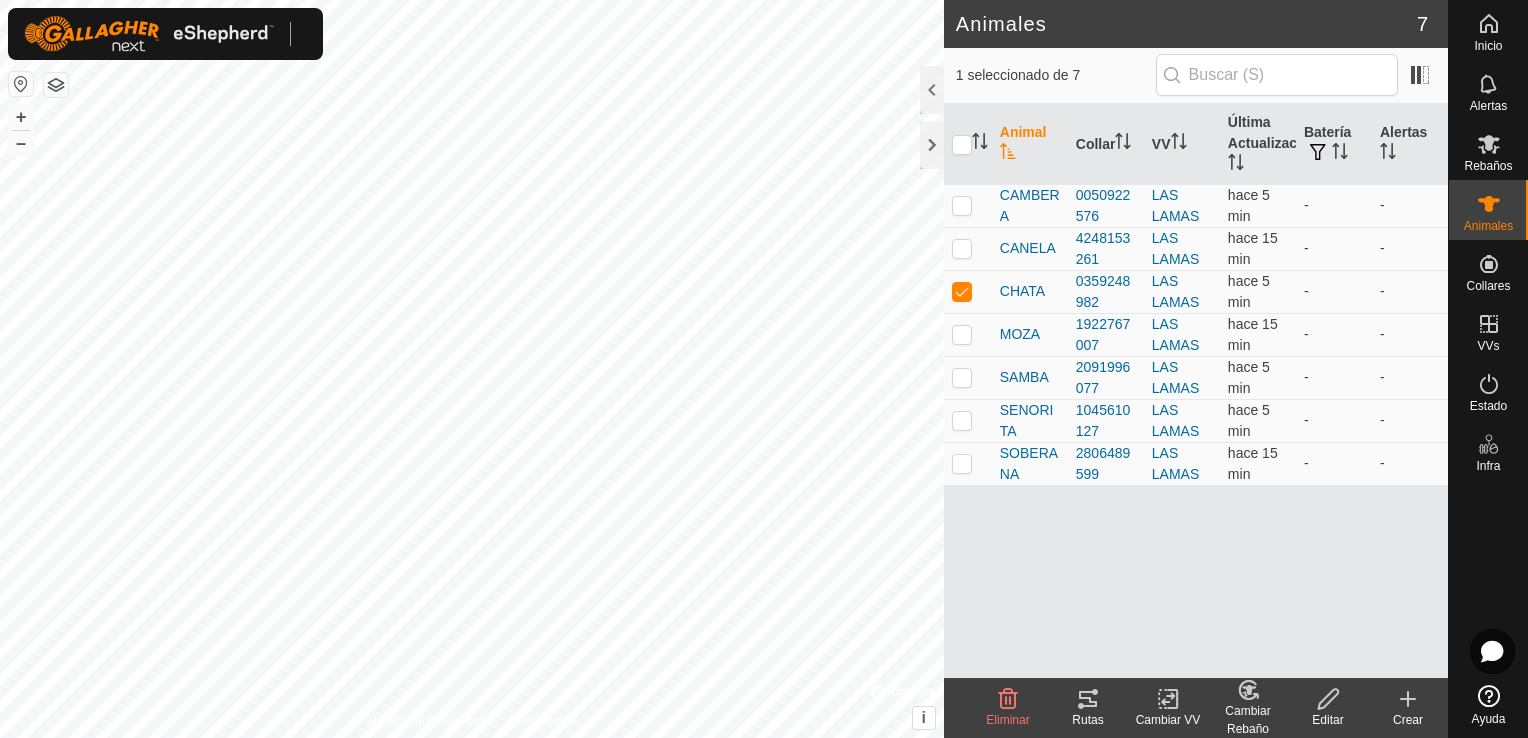 click on "Rutas" 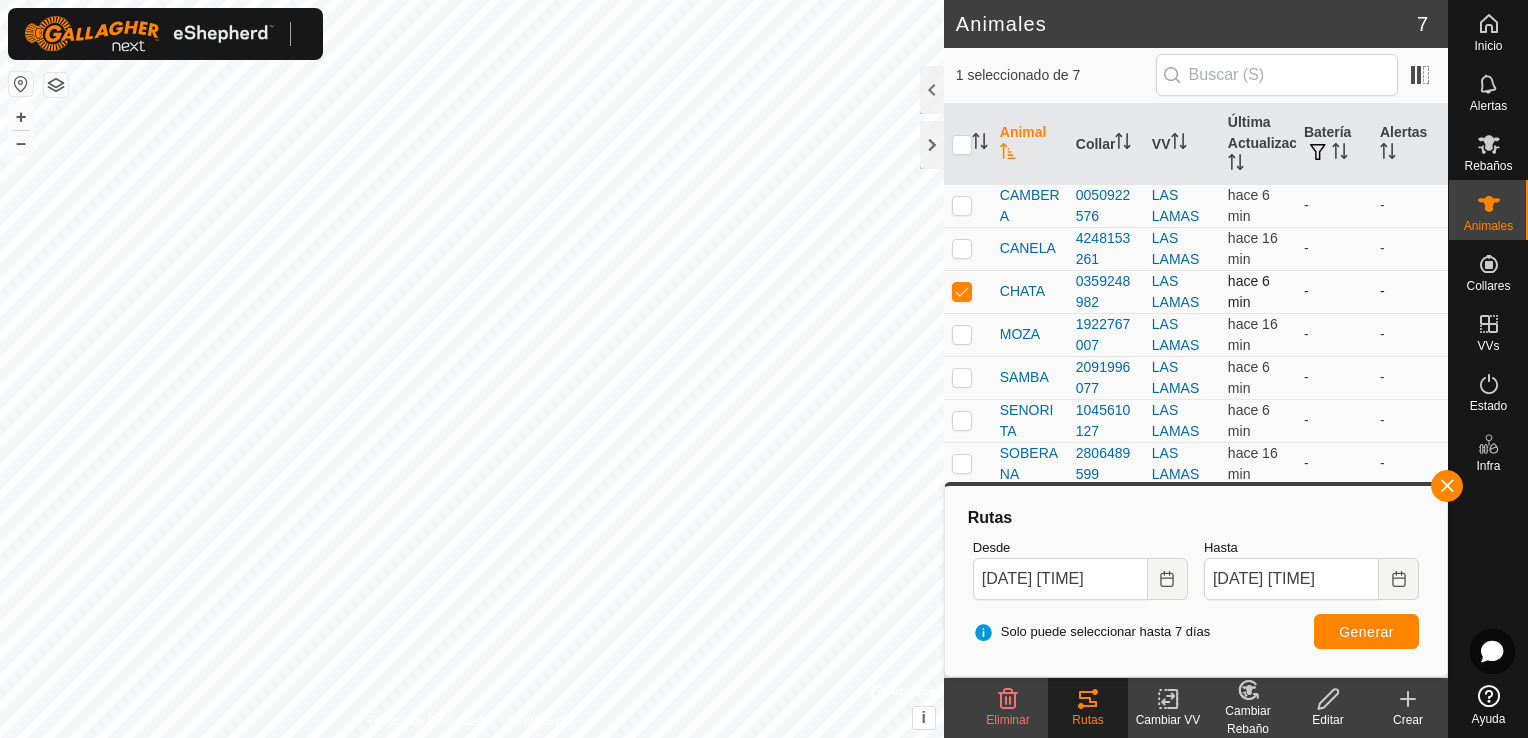 click at bounding box center (962, 291) 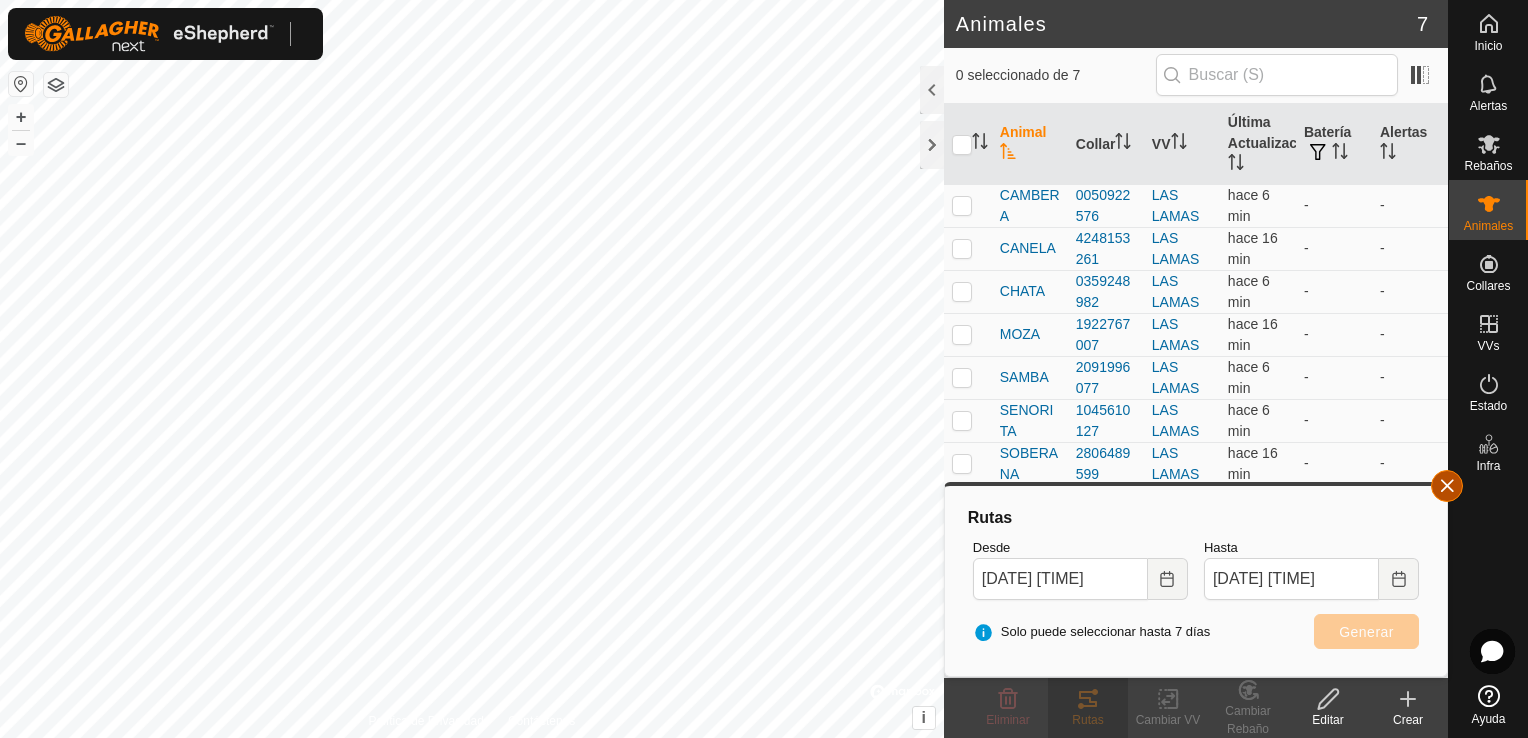 click at bounding box center [1447, 486] 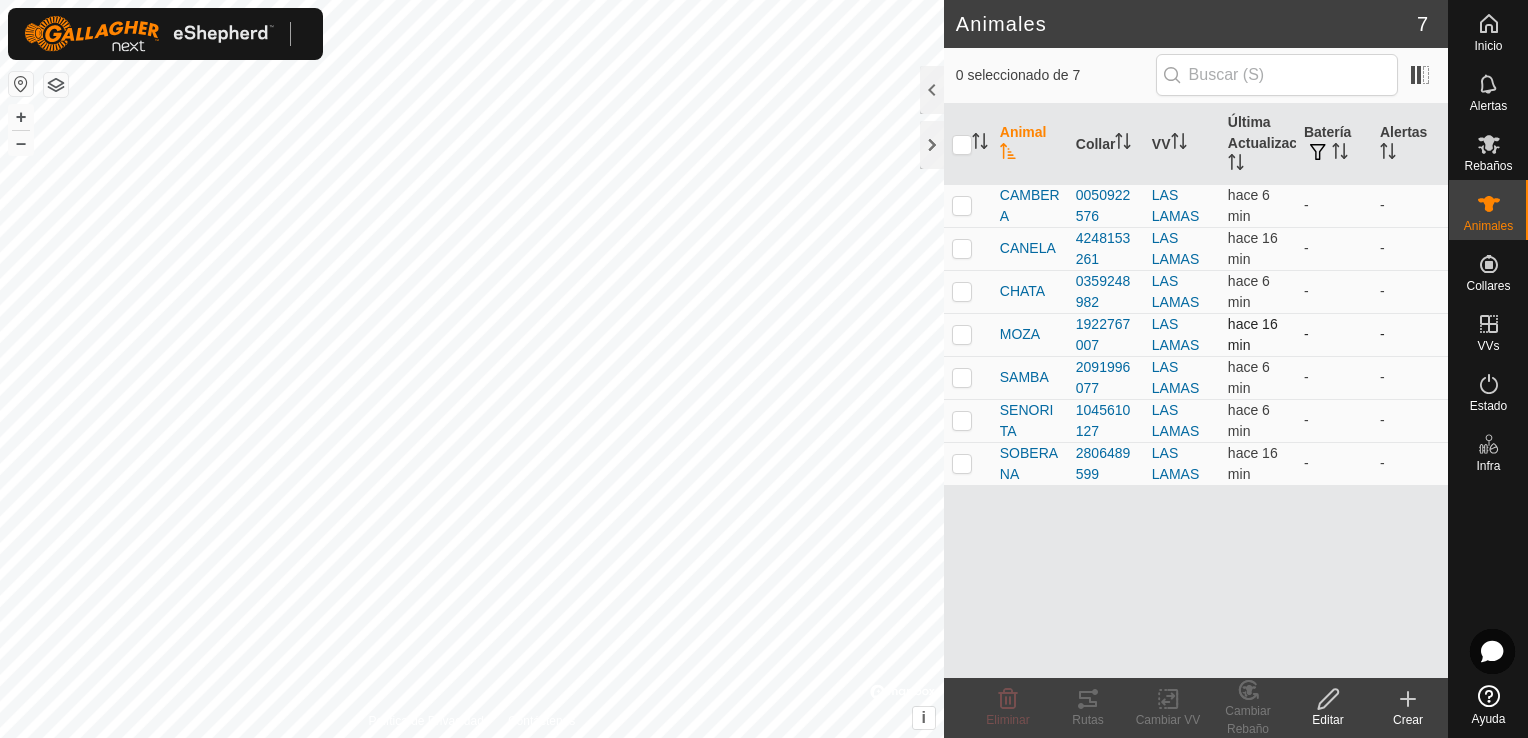 click at bounding box center (962, 334) 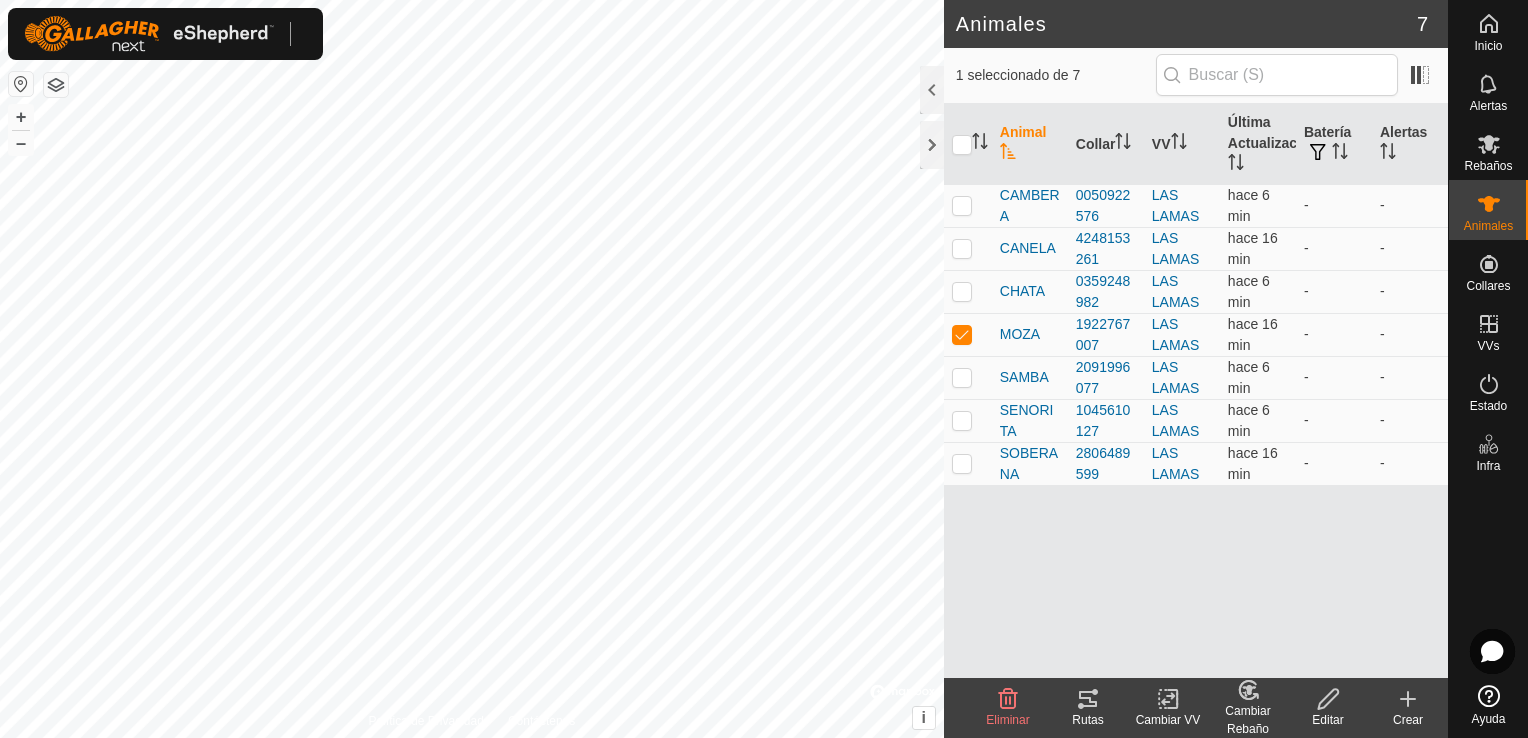 click 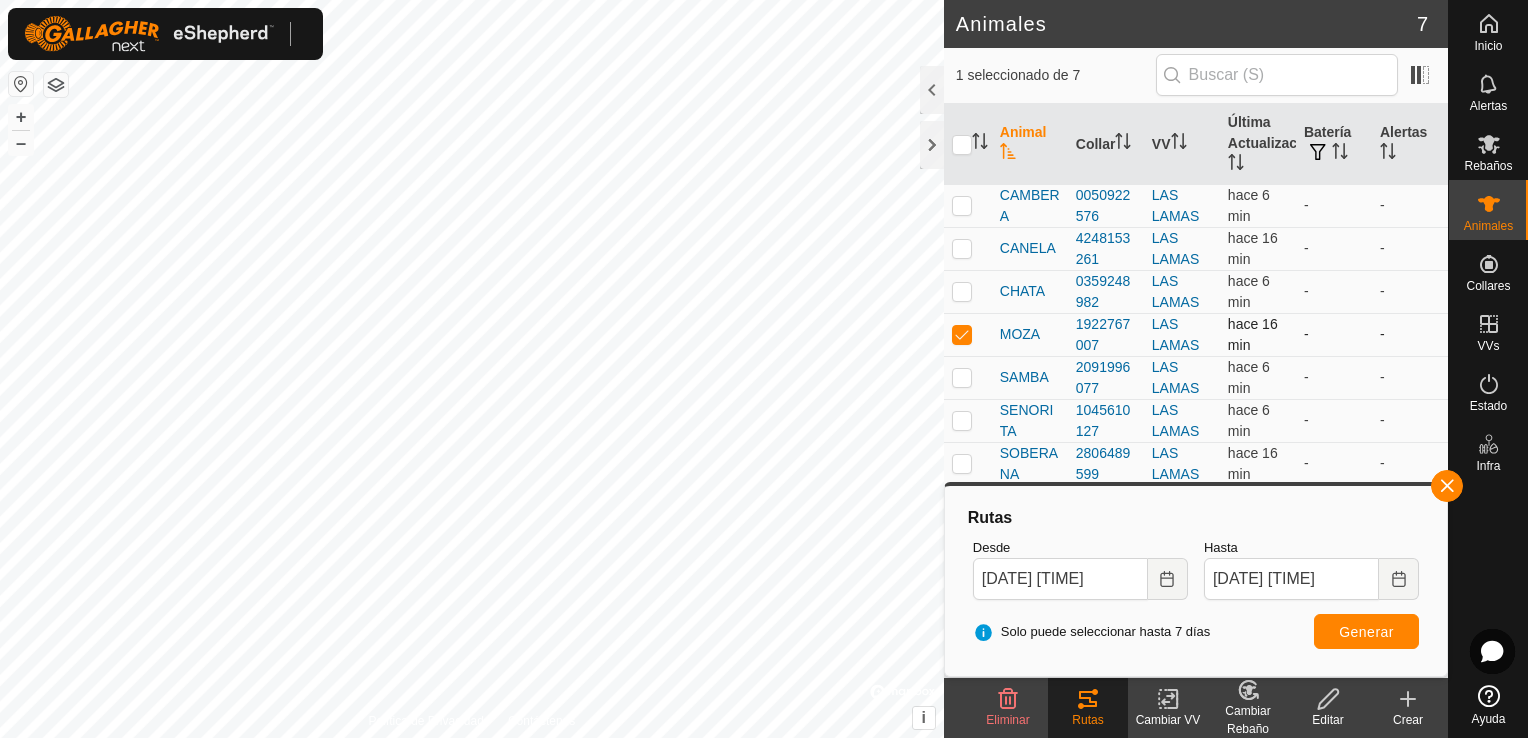 click at bounding box center (962, 334) 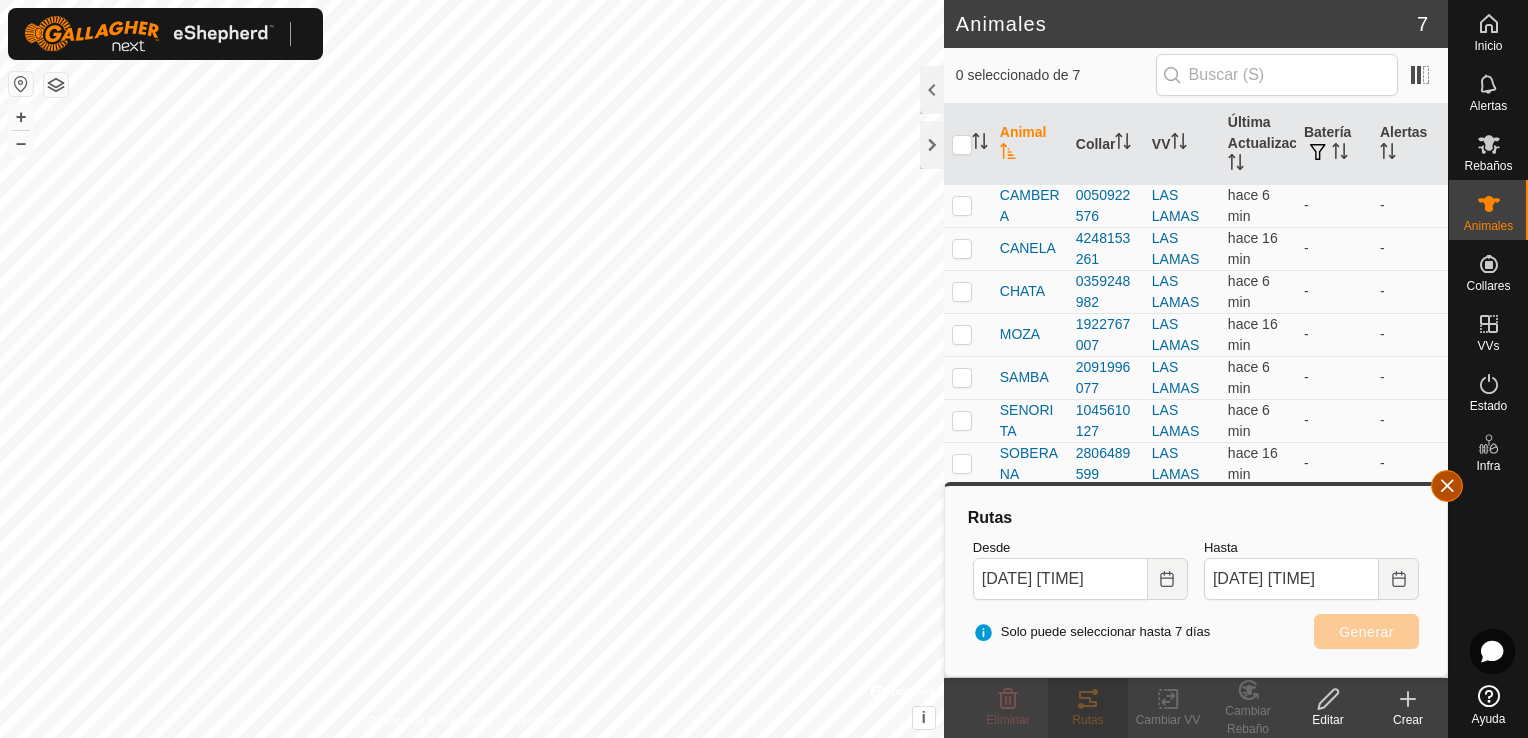 click at bounding box center (1447, 486) 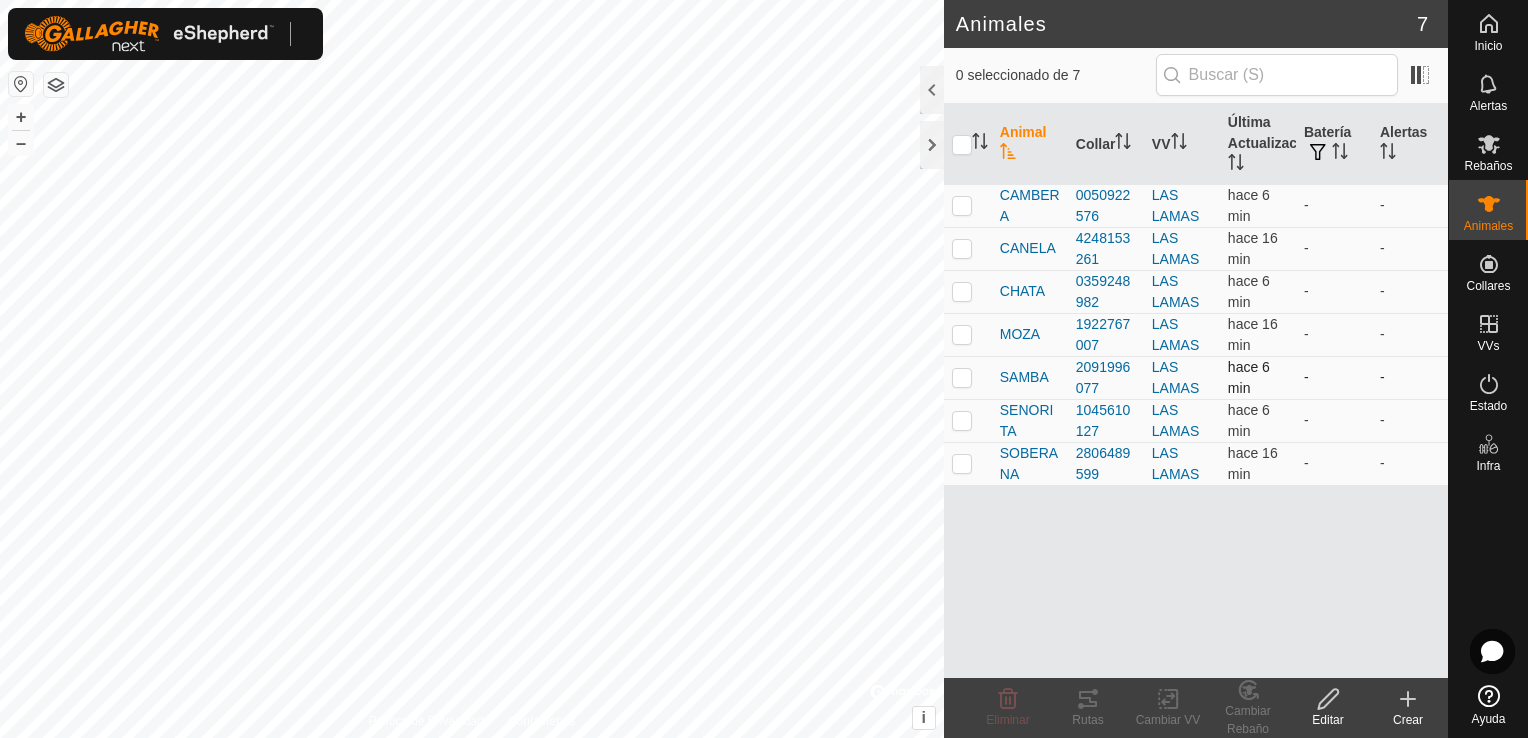 click at bounding box center (968, 377) 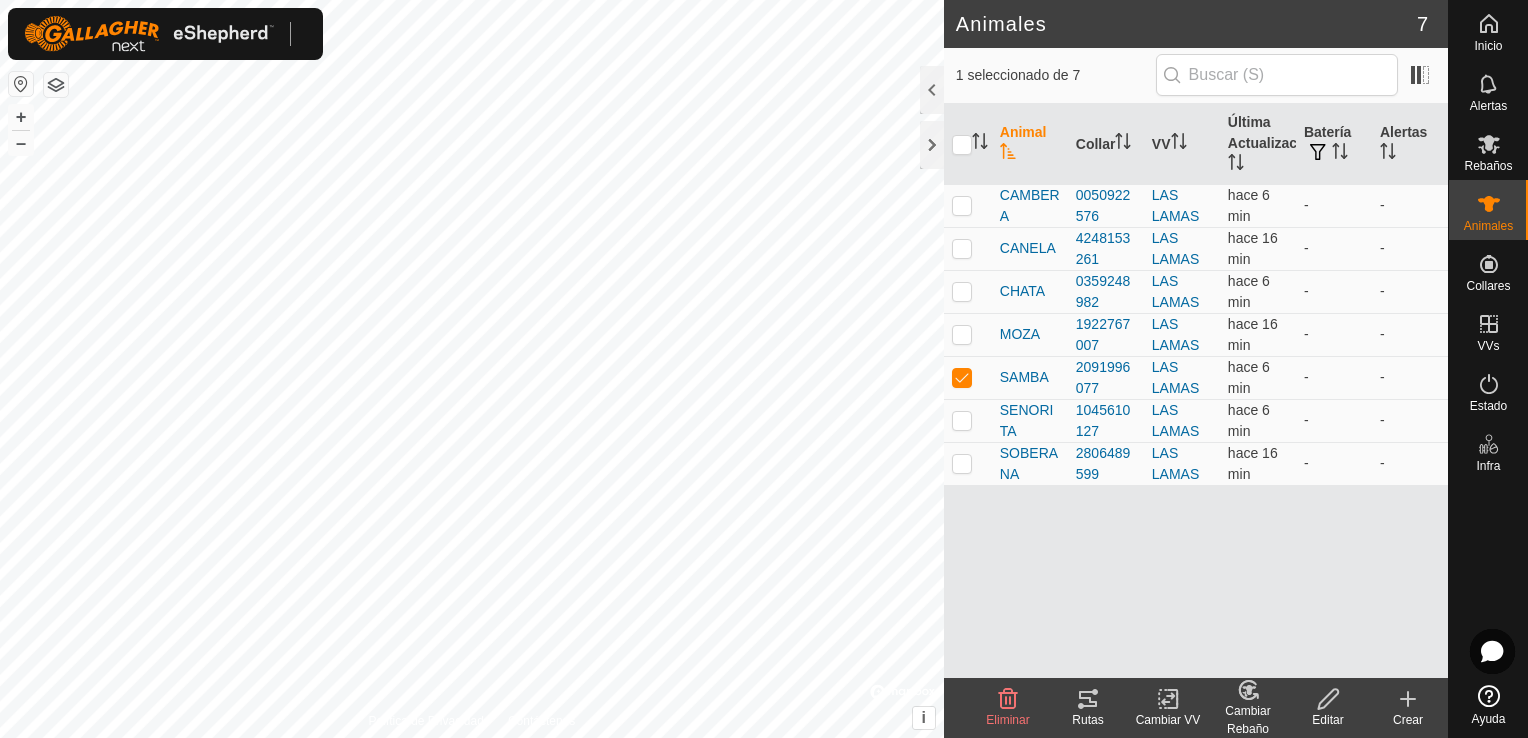 click 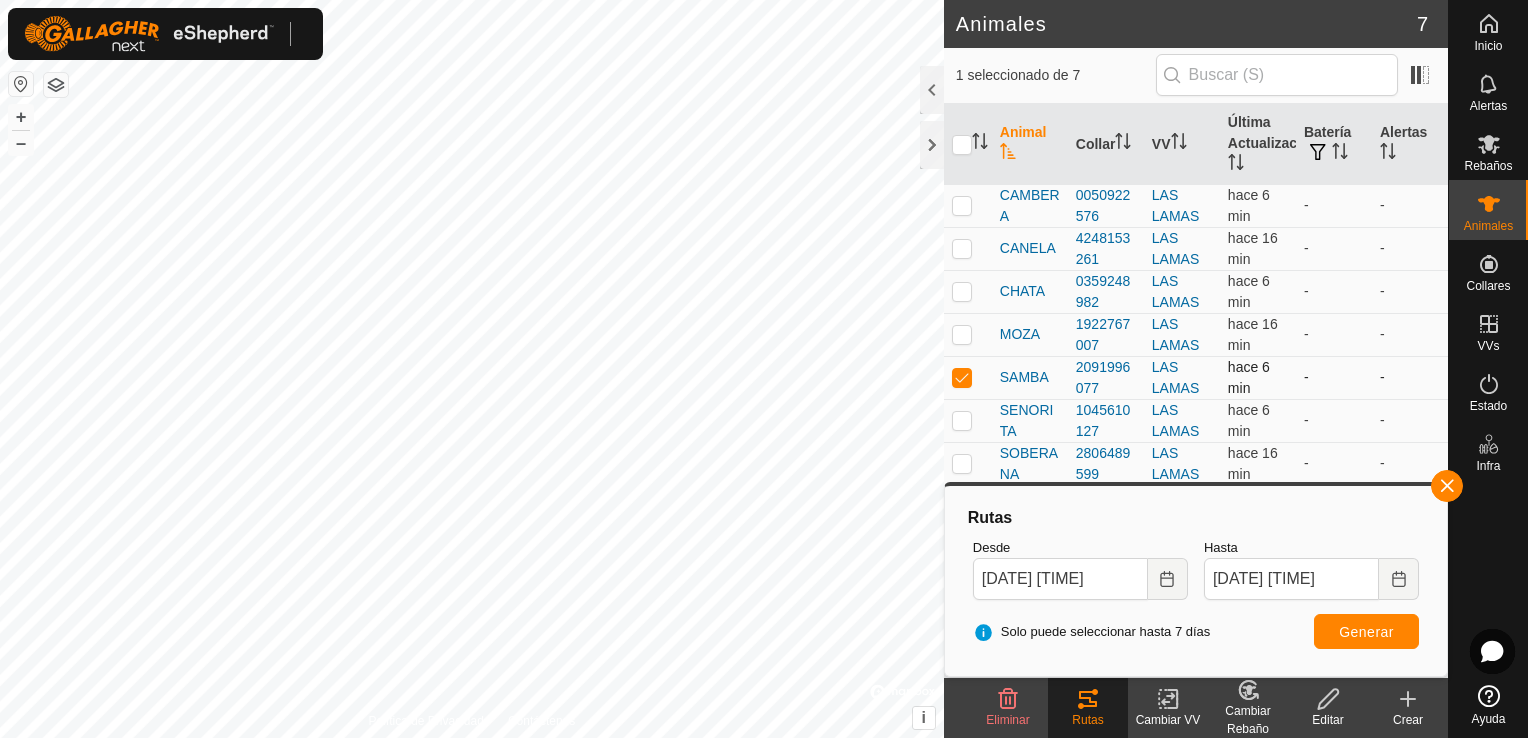 click at bounding box center (962, 377) 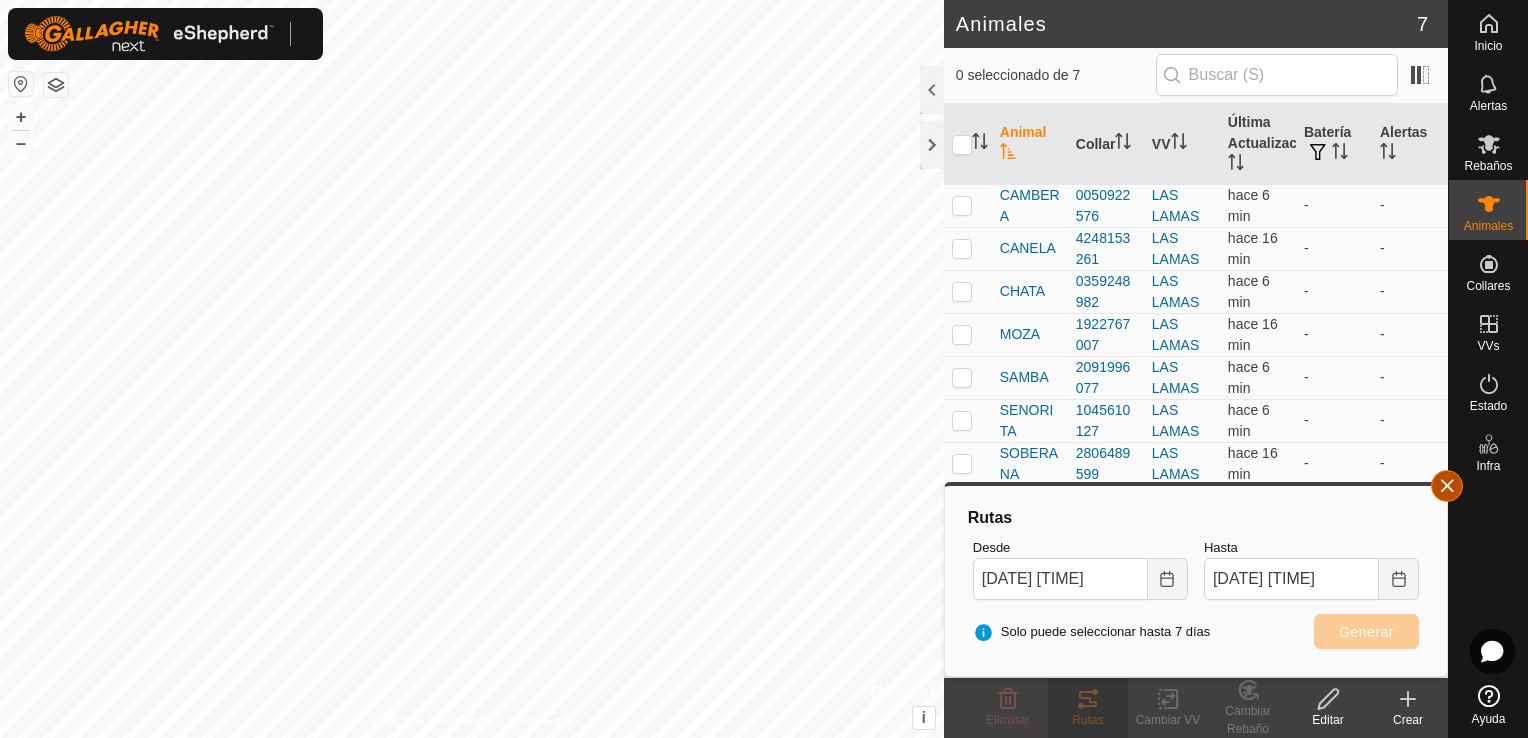 click at bounding box center [1447, 486] 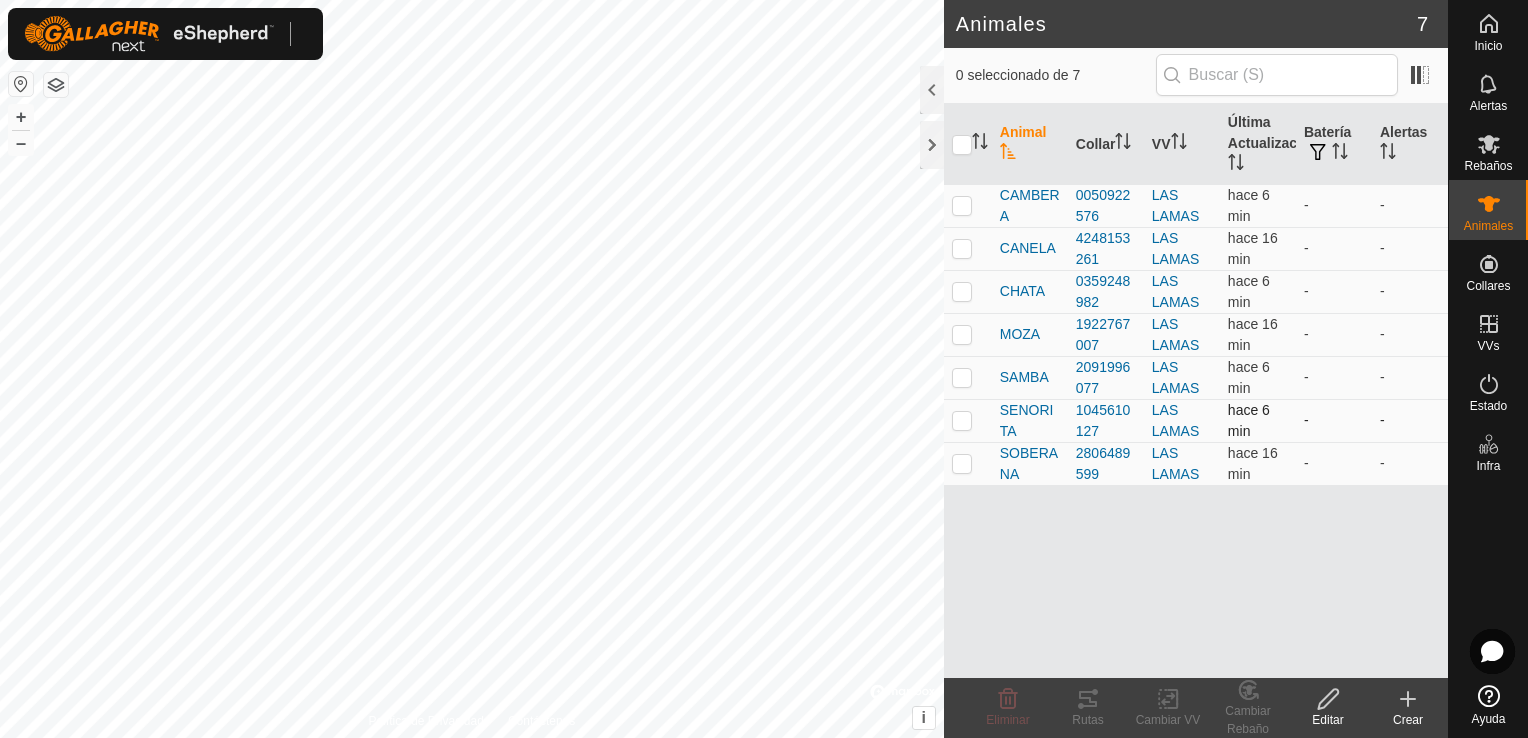 click at bounding box center (962, 420) 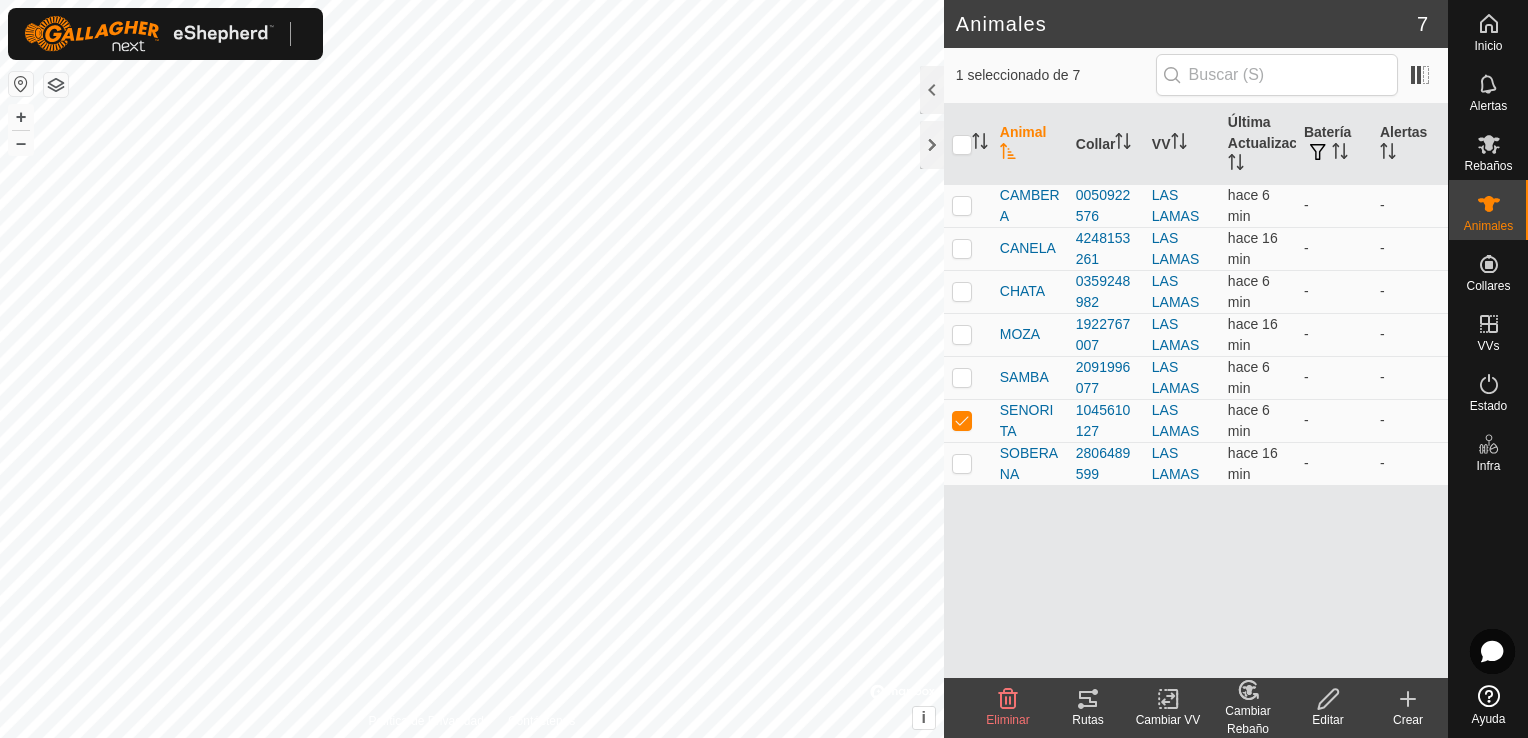 click on "Rutas" 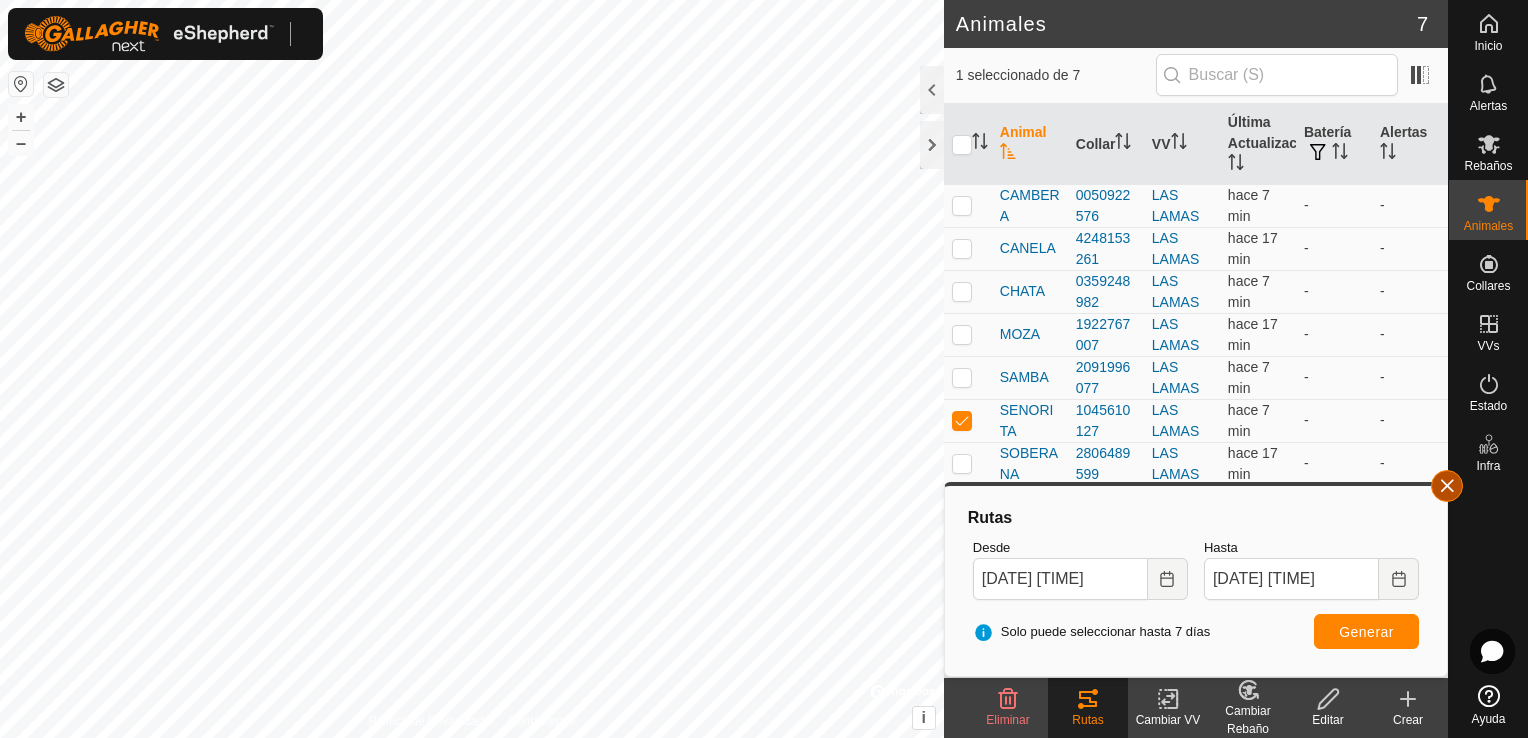 click at bounding box center (1447, 486) 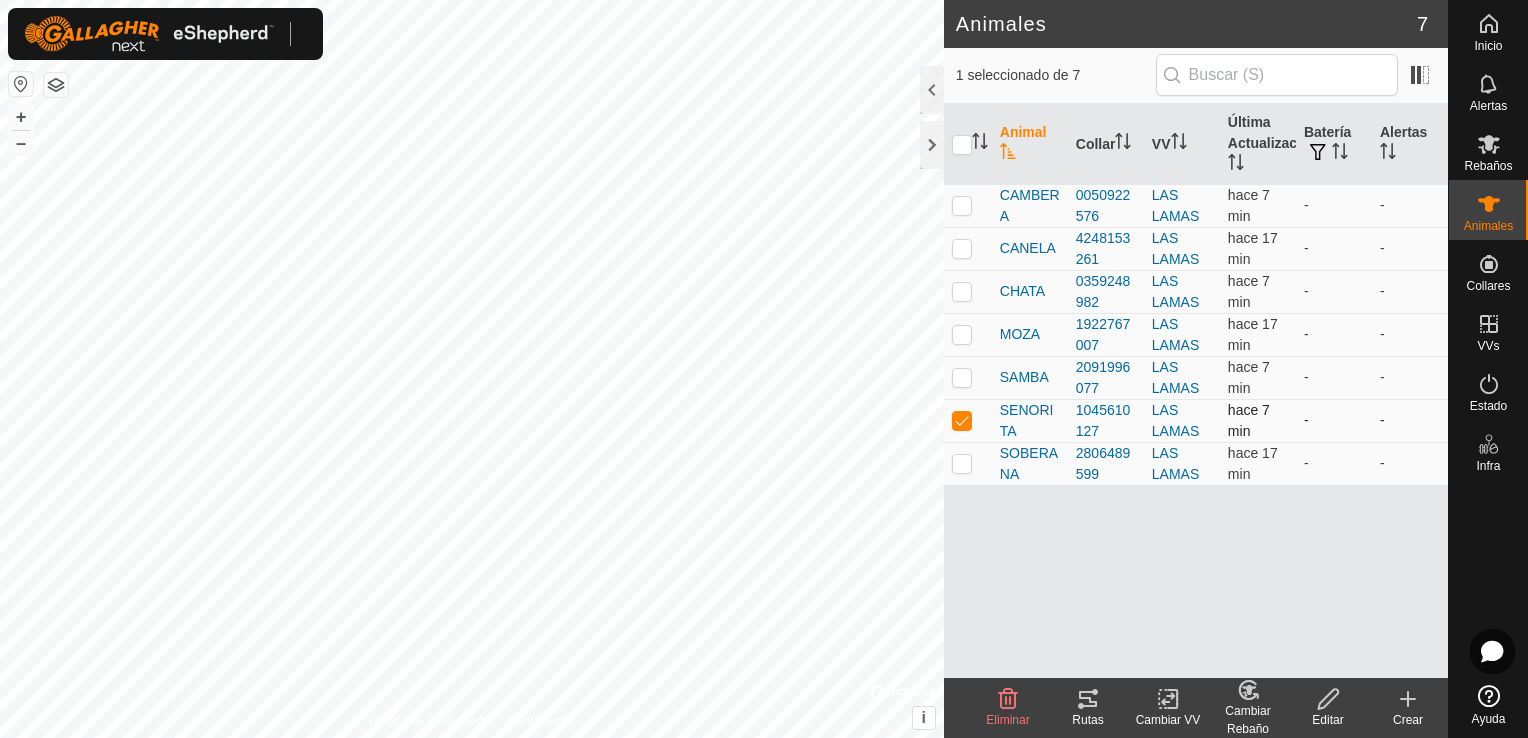 click at bounding box center [962, 420] 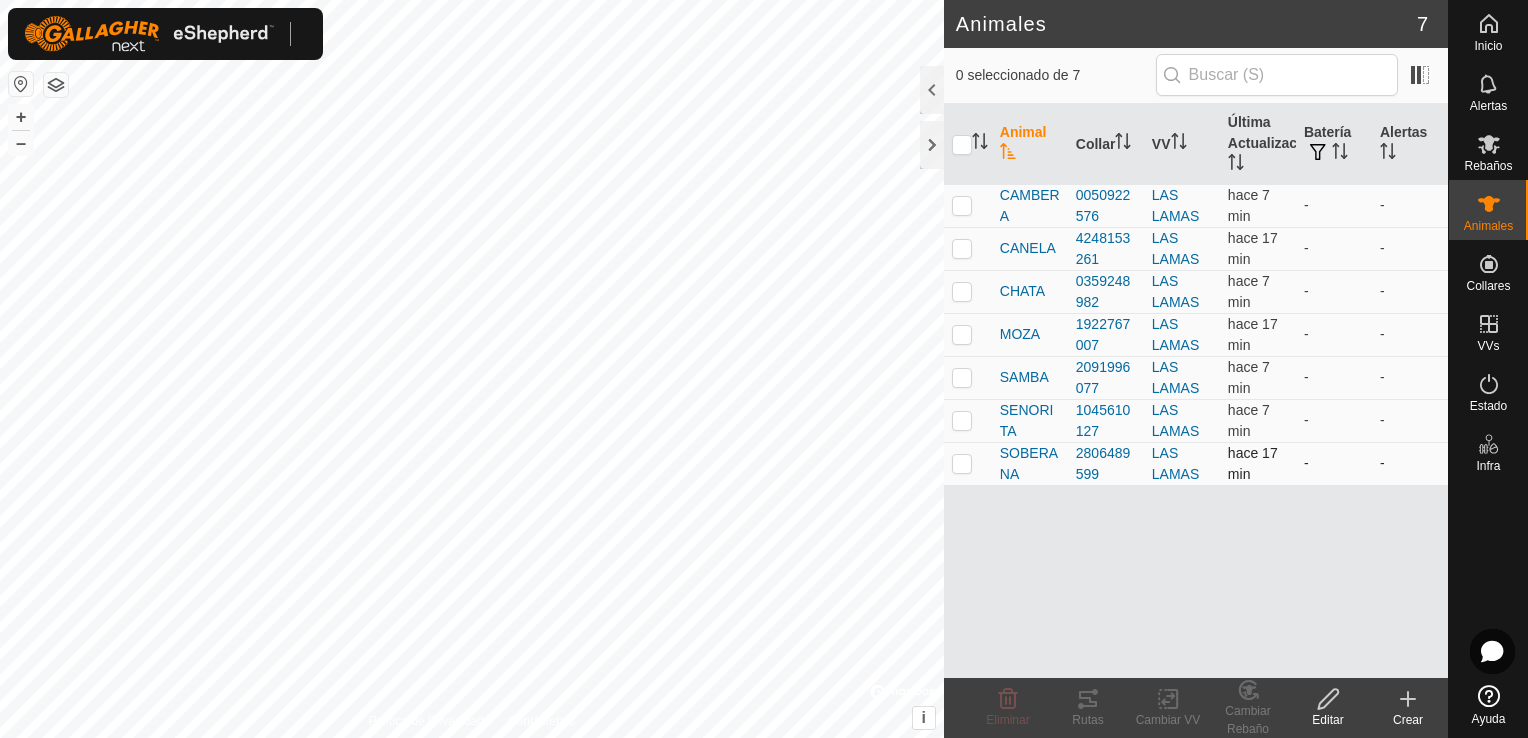 click at bounding box center (968, 463) 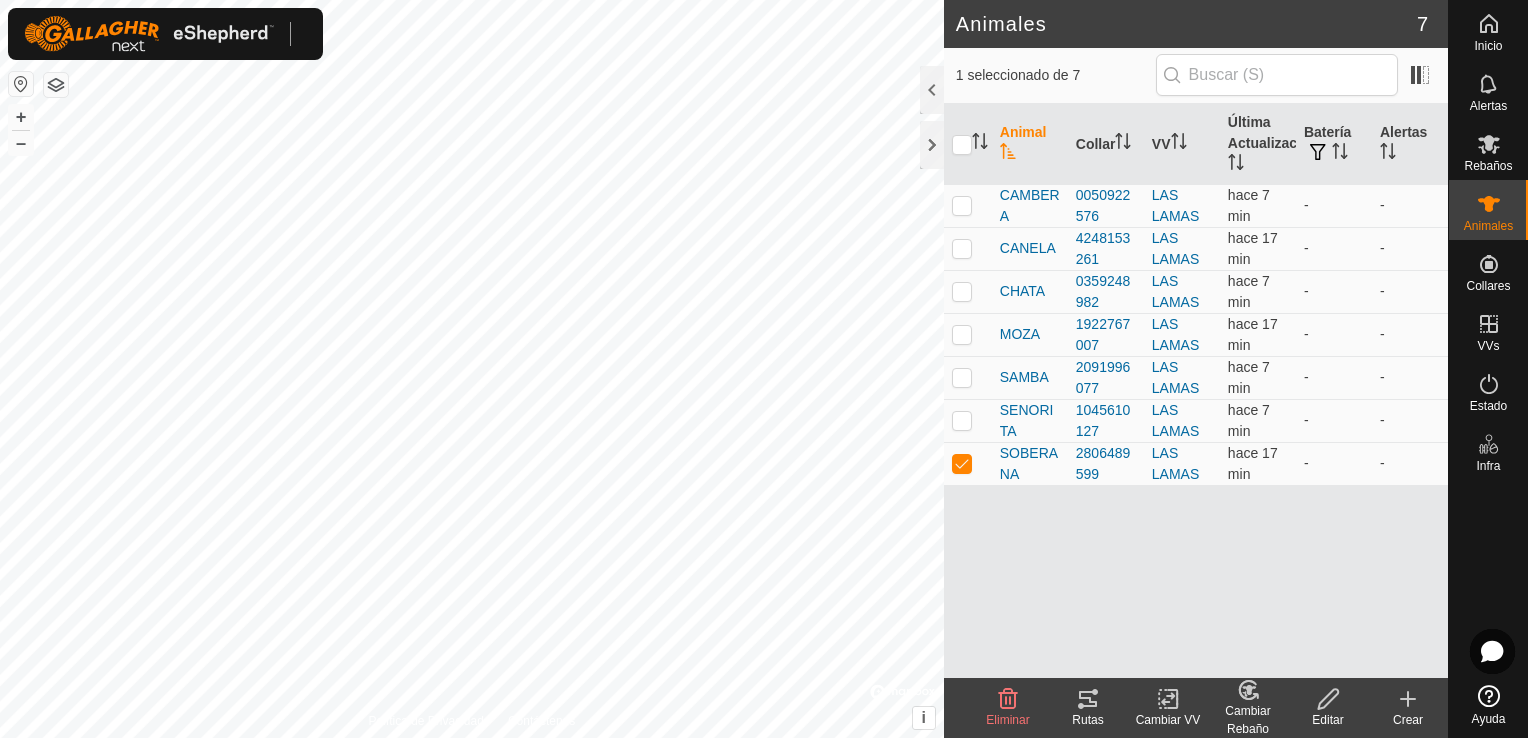 click 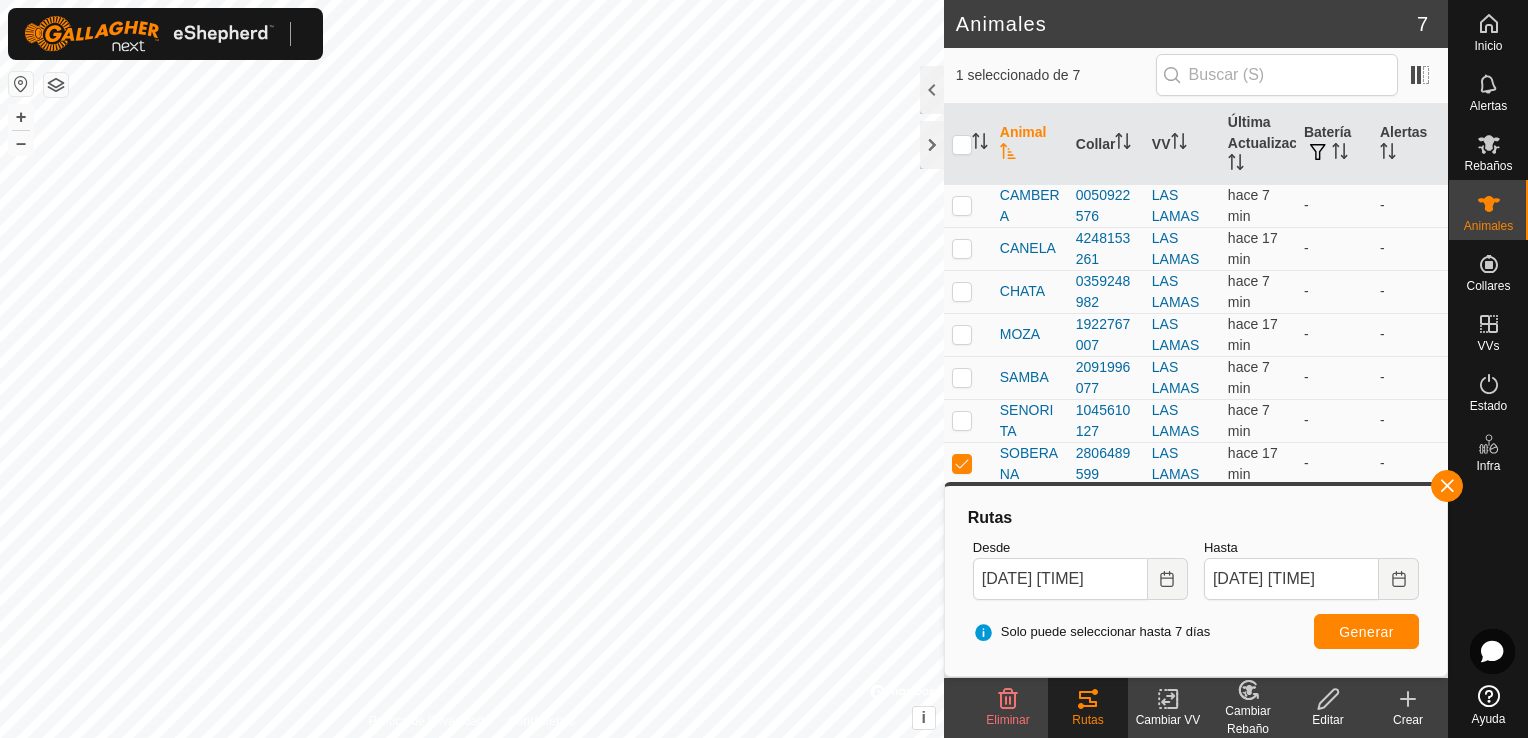 click on "Inicio Alertas Rebaños Animales Collares VVs Estado Infra Ayuda Animales 7  1 seleccionado de 7   Animal   Collar   VV   Última Actualización   Batería   Alertas   CAMBERA   [NUMBER]  LAS LAMAS  hace 7 min -  -   CANELA   [PHONE]  LAS LAMAS  hace 17 min -  -   CHATA   [NUMBER]  LAS LAMAS  hace 7 min -  -   MOZA   [NUMBER]  LAS LAMAS  hace 17 min -  -   SAMBA   [NUMBER]  LAS LAMAS  hace 7 min -  -   SENORITA   [NUMBER]  LAS LAMAS  hace 7 min -  -   SOBERANA   [NUMBER]  LAS LAMAS  hace 17 min -  -  Eliminar  Rutas   Cambiar VV   Cambiar Rebaño   Editar   Crear  Política de Privacidad Contáctenos
SENORITA
+ – ⇧ i ©  Mapbox , ©  OpenStreetMap ,  Improve this map
Rutas Desde 03 Aug, 2025 09:00 Hasta 04 Aug, 2025 09:00 Solo puede seleccionar hasta 7 días Generar" at bounding box center [764, 369] 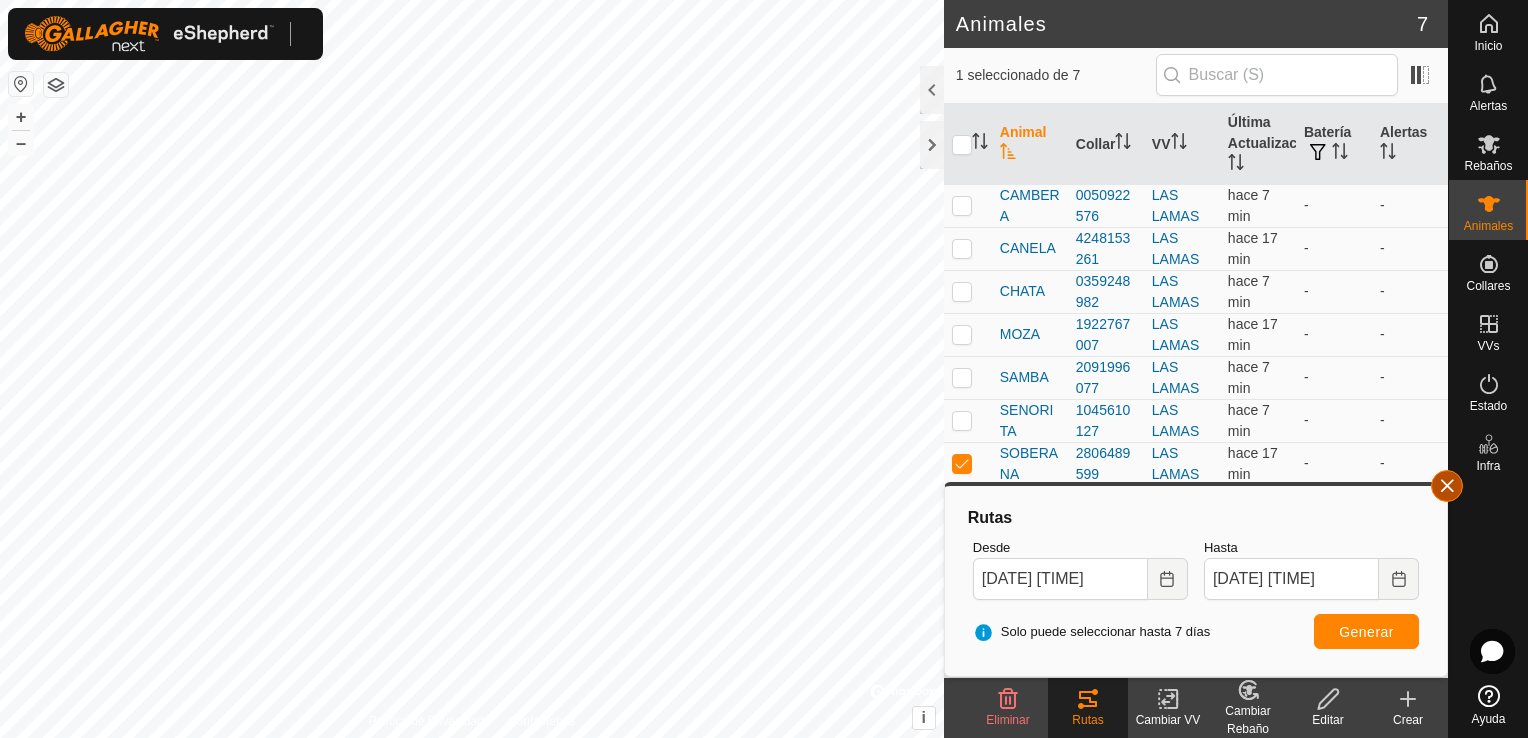 click at bounding box center [1447, 486] 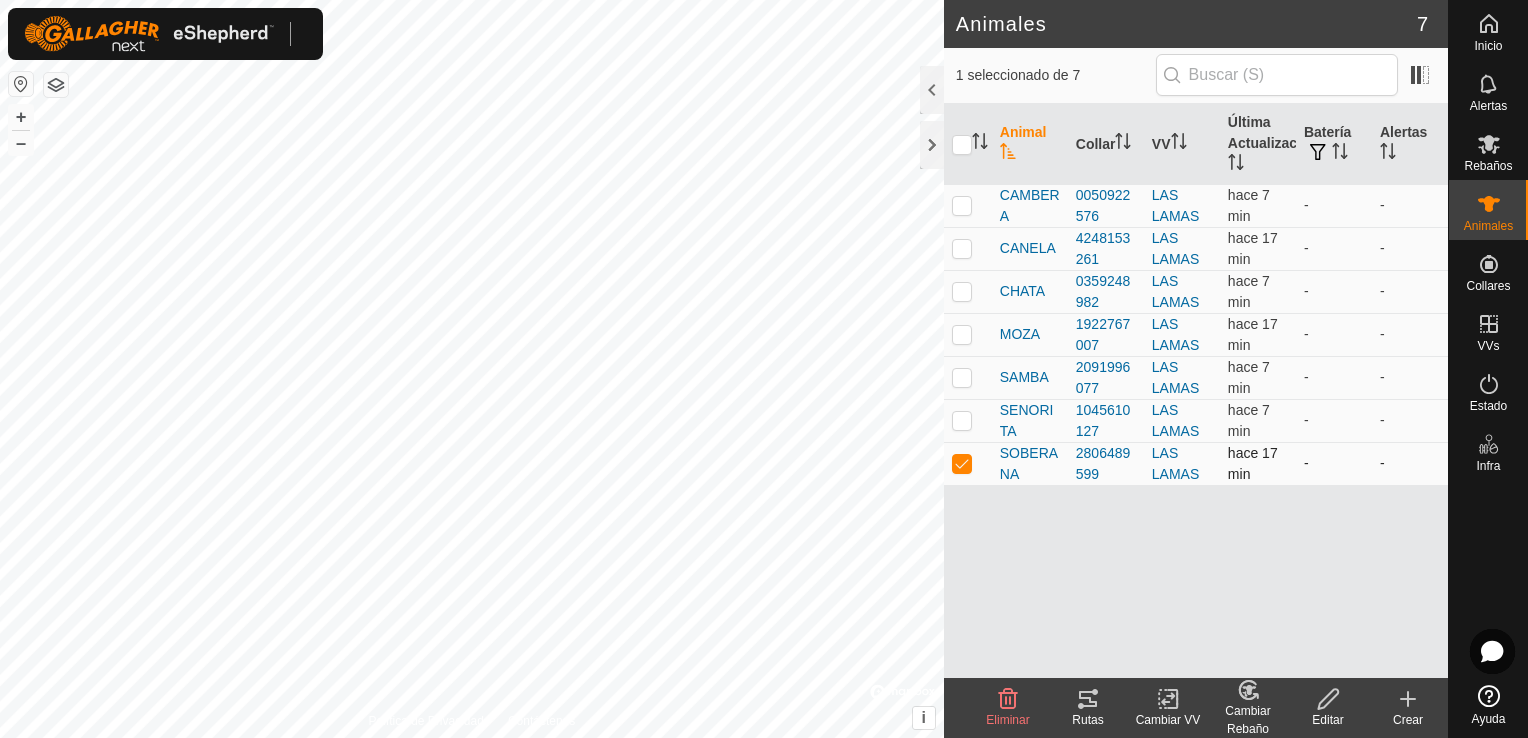 click at bounding box center [962, 463] 